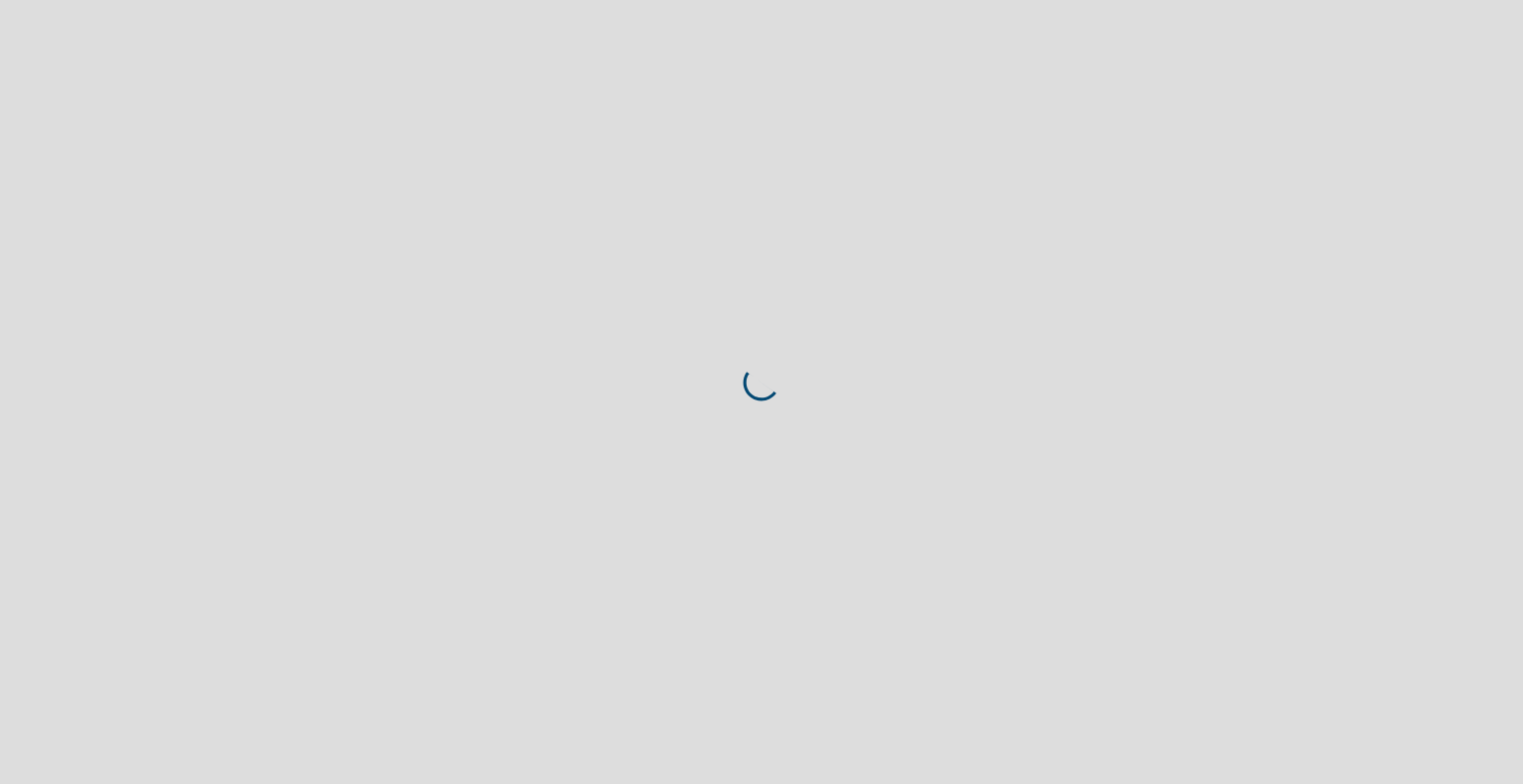 scroll, scrollTop: 0, scrollLeft: 0, axis: both 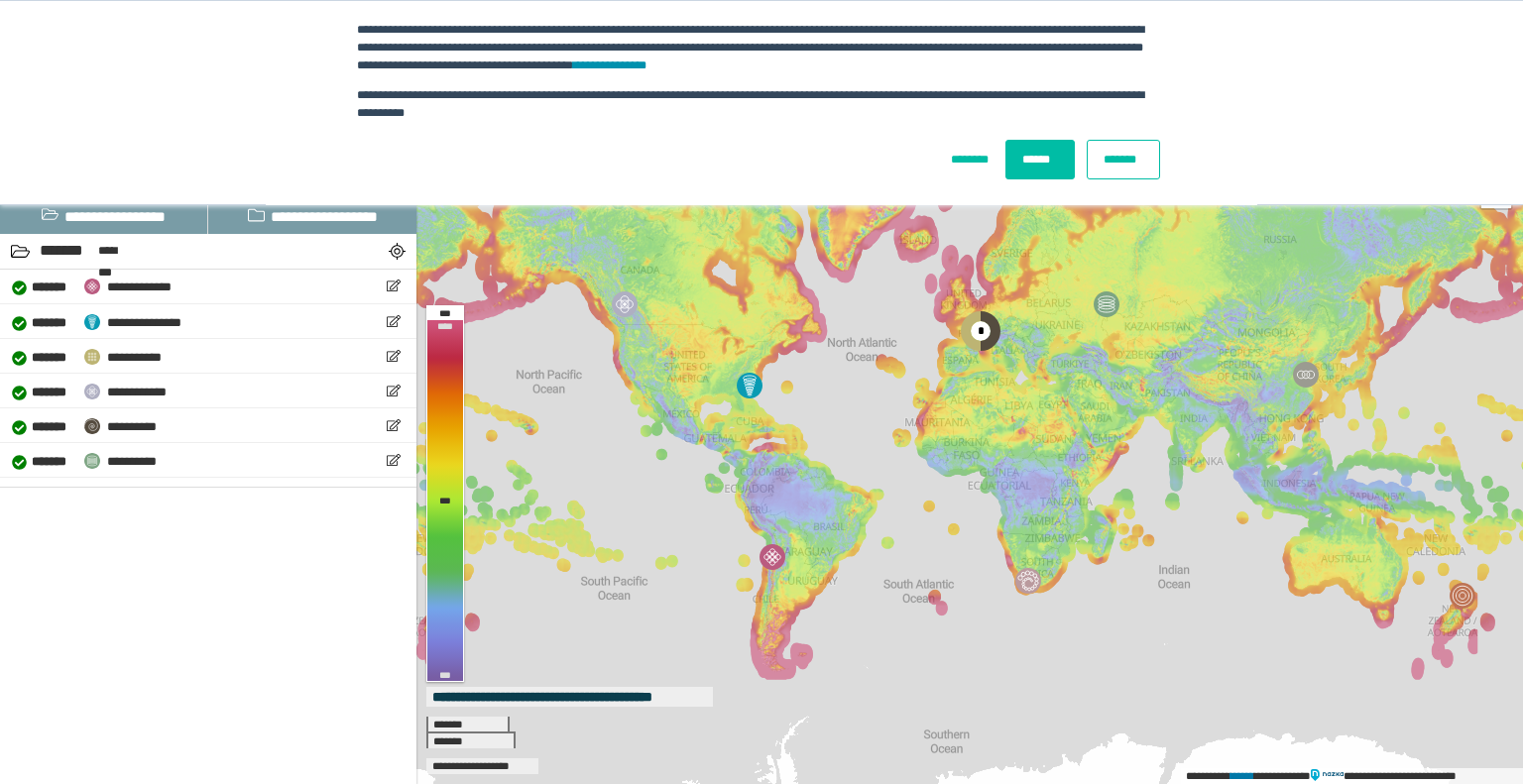 click on "******" at bounding box center (1040, 160) 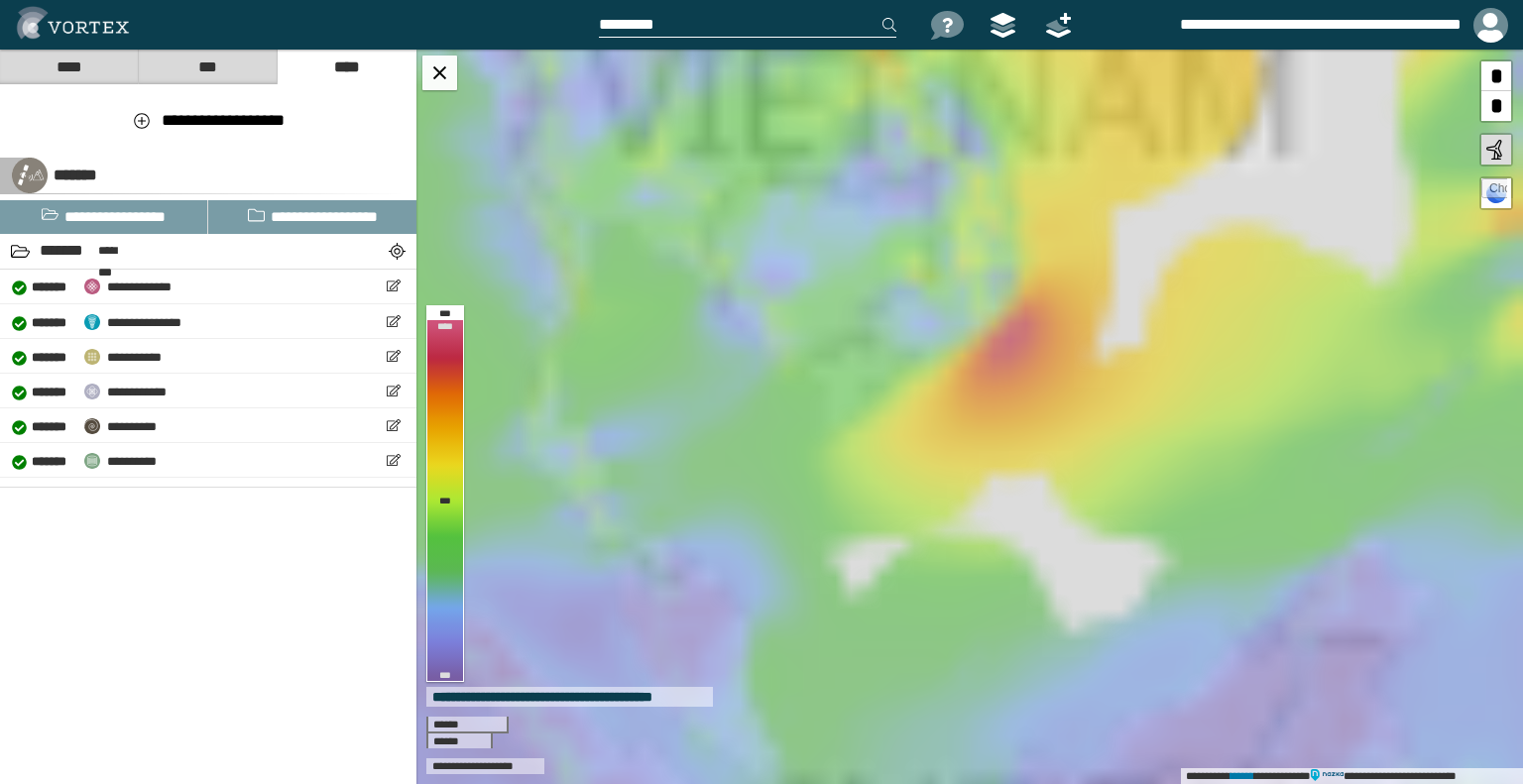 drag, startPoint x: 1204, startPoint y: 624, endPoint x: 940, endPoint y: 290, distance: 425.73701 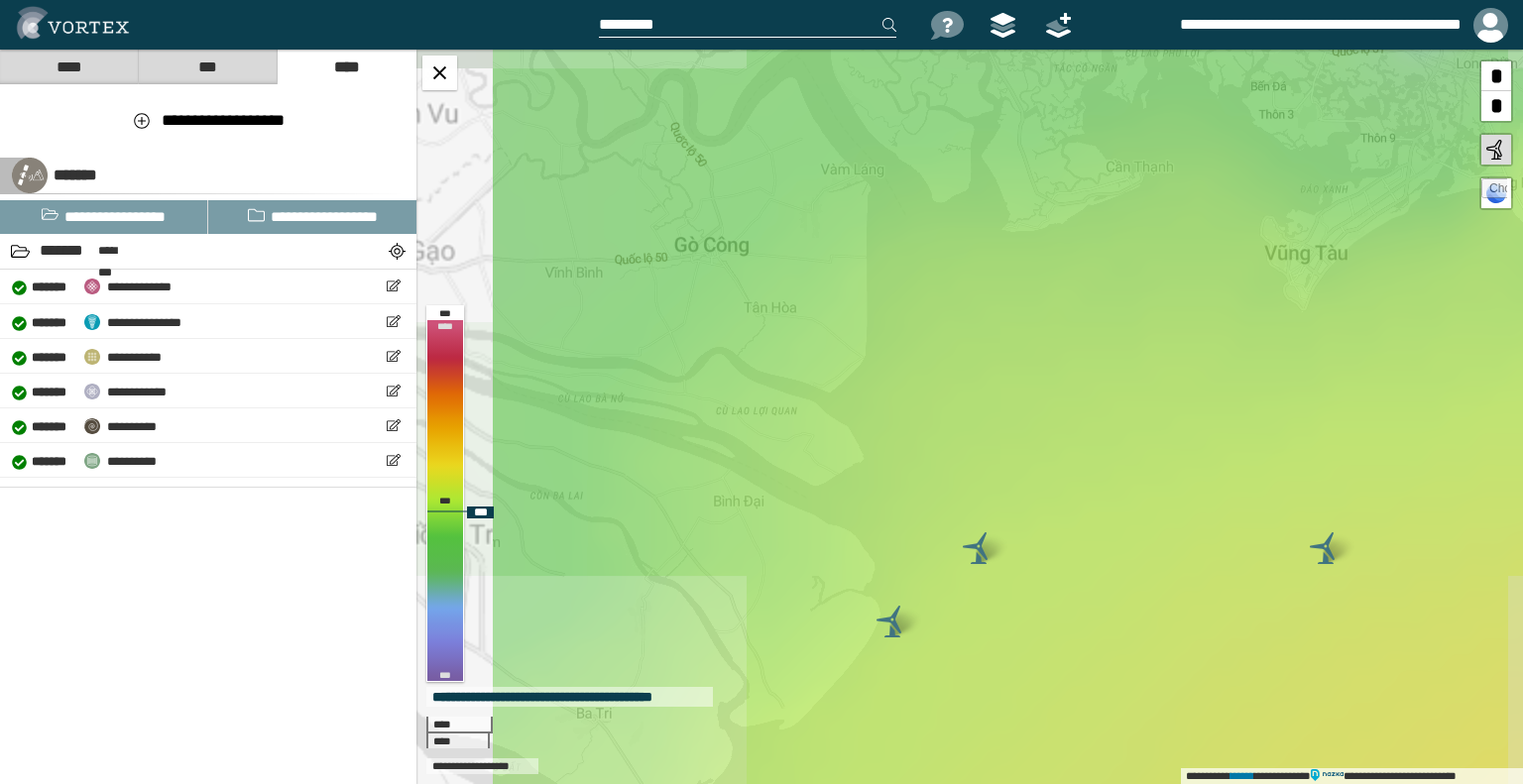 drag, startPoint x: 869, startPoint y: 440, endPoint x: 985, endPoint y: 372, distance: 134.46189 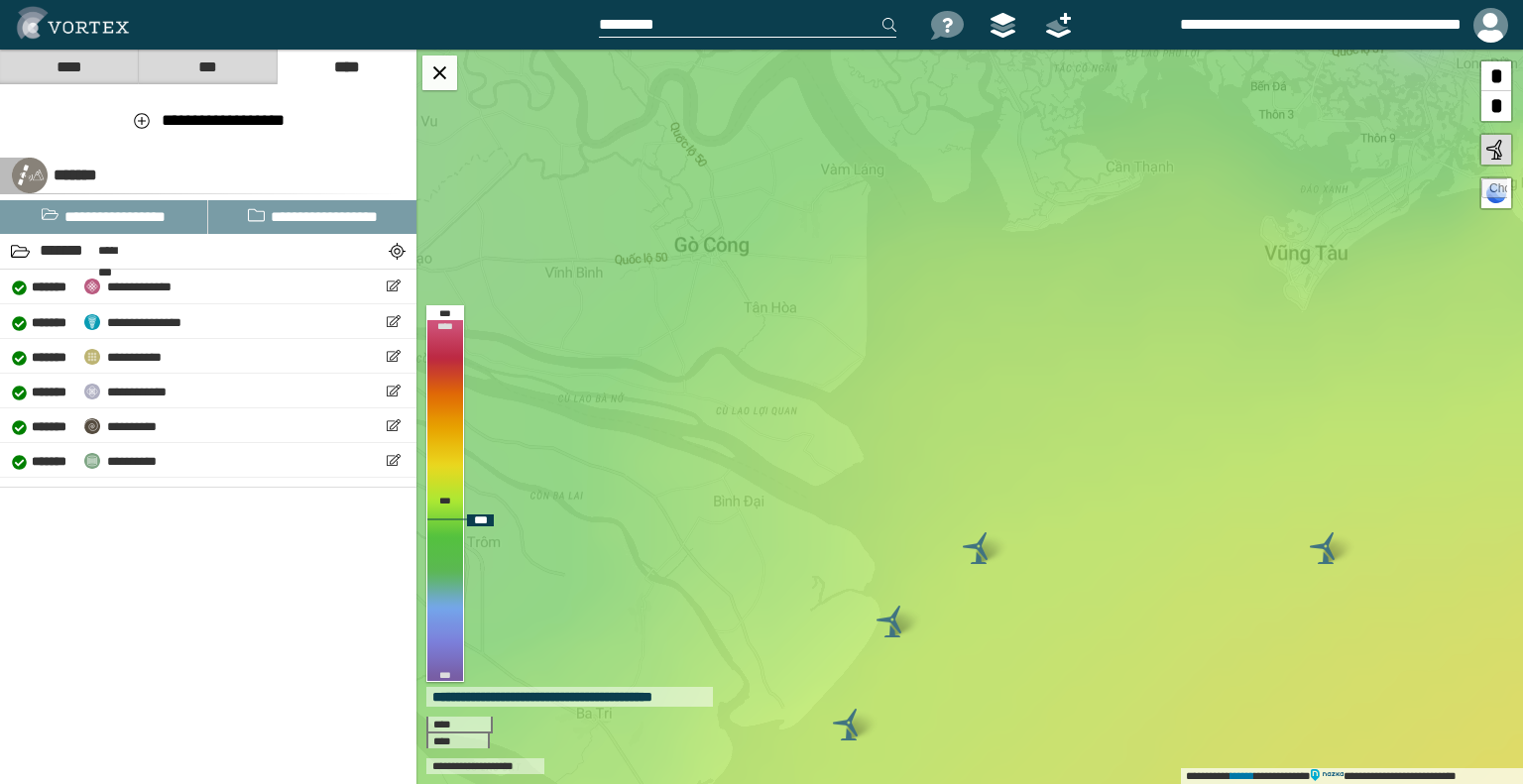 click at bounding box center [1494, 191] 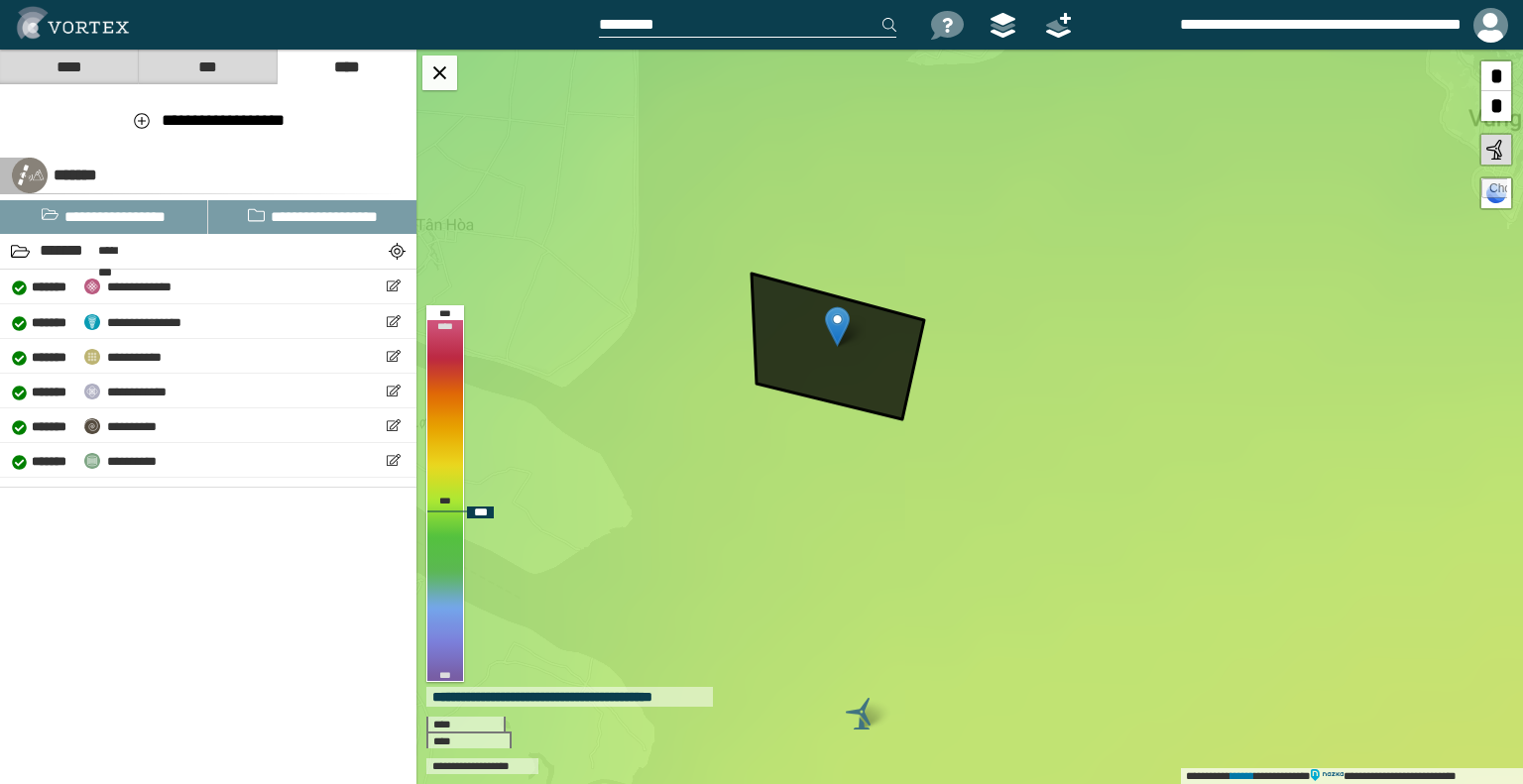 drag, startPoint x: 805, startPoint y: 354, endPoint x: 795, endPoint y: 352, distance: 10.198039 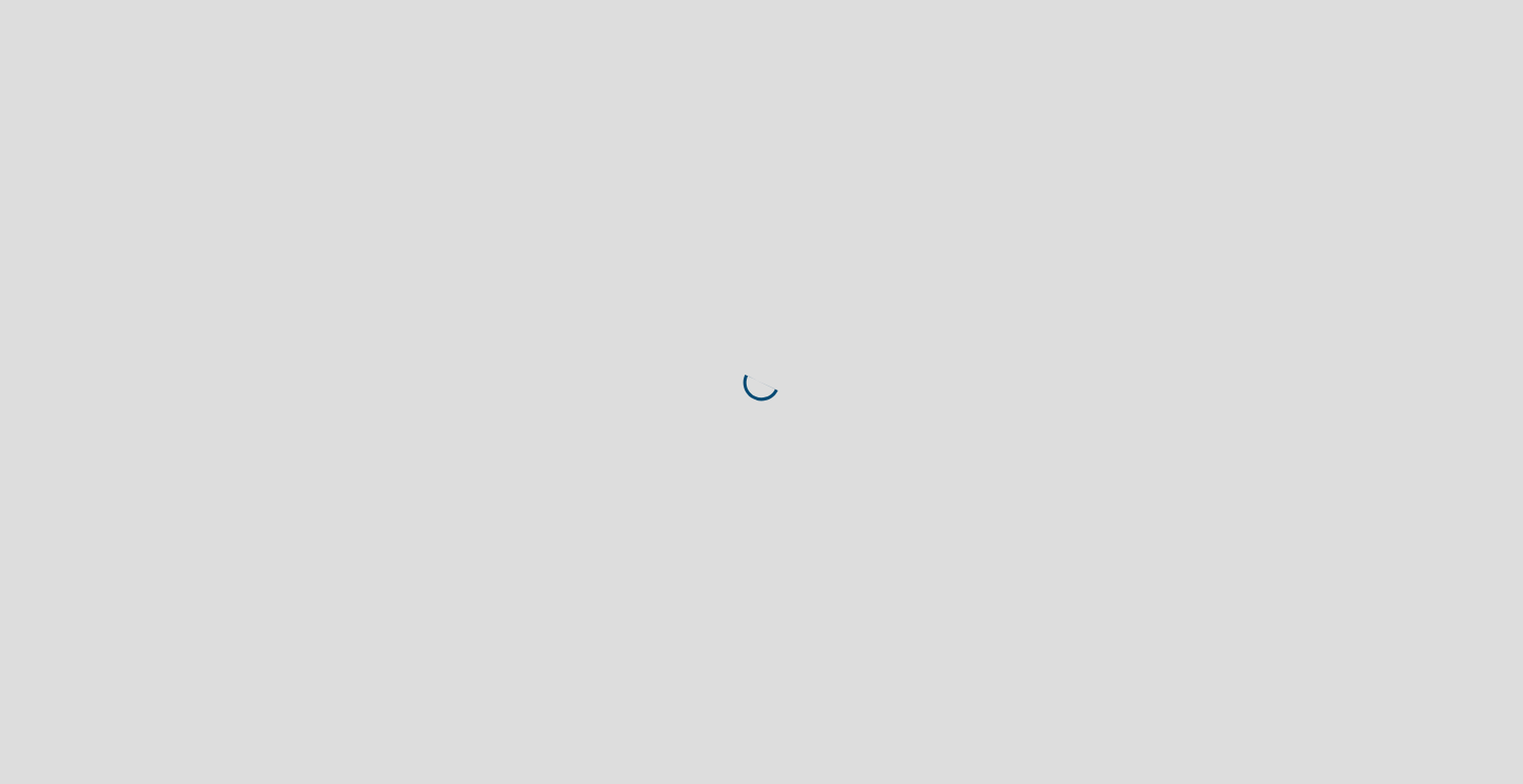 scroll, scrollTop: 0, scrollLeft: 0, axis: both 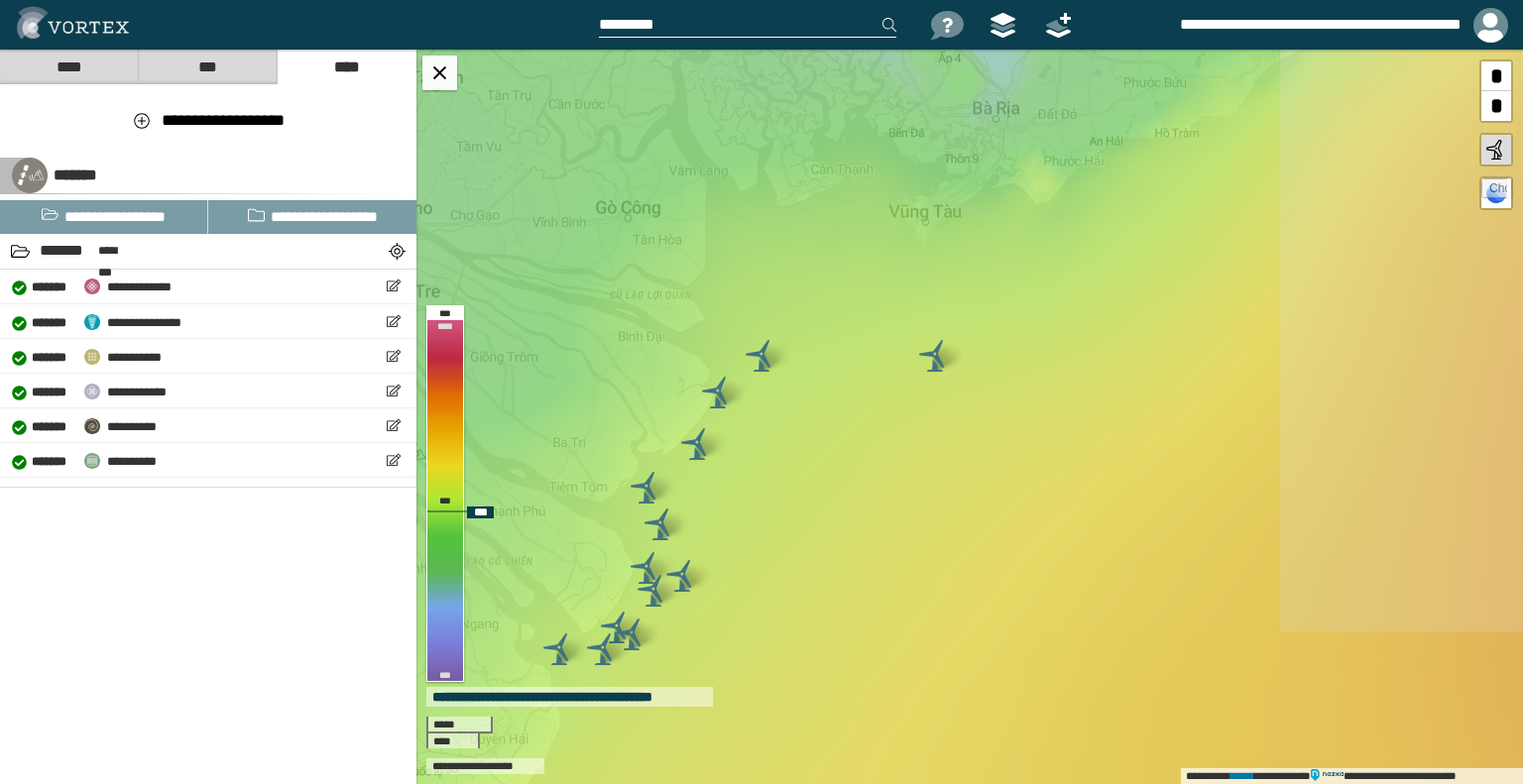drag, startPoint x: 967, startPoint y: 357, endPoint x: 718, endPoint y: 293, distance: 257.09337 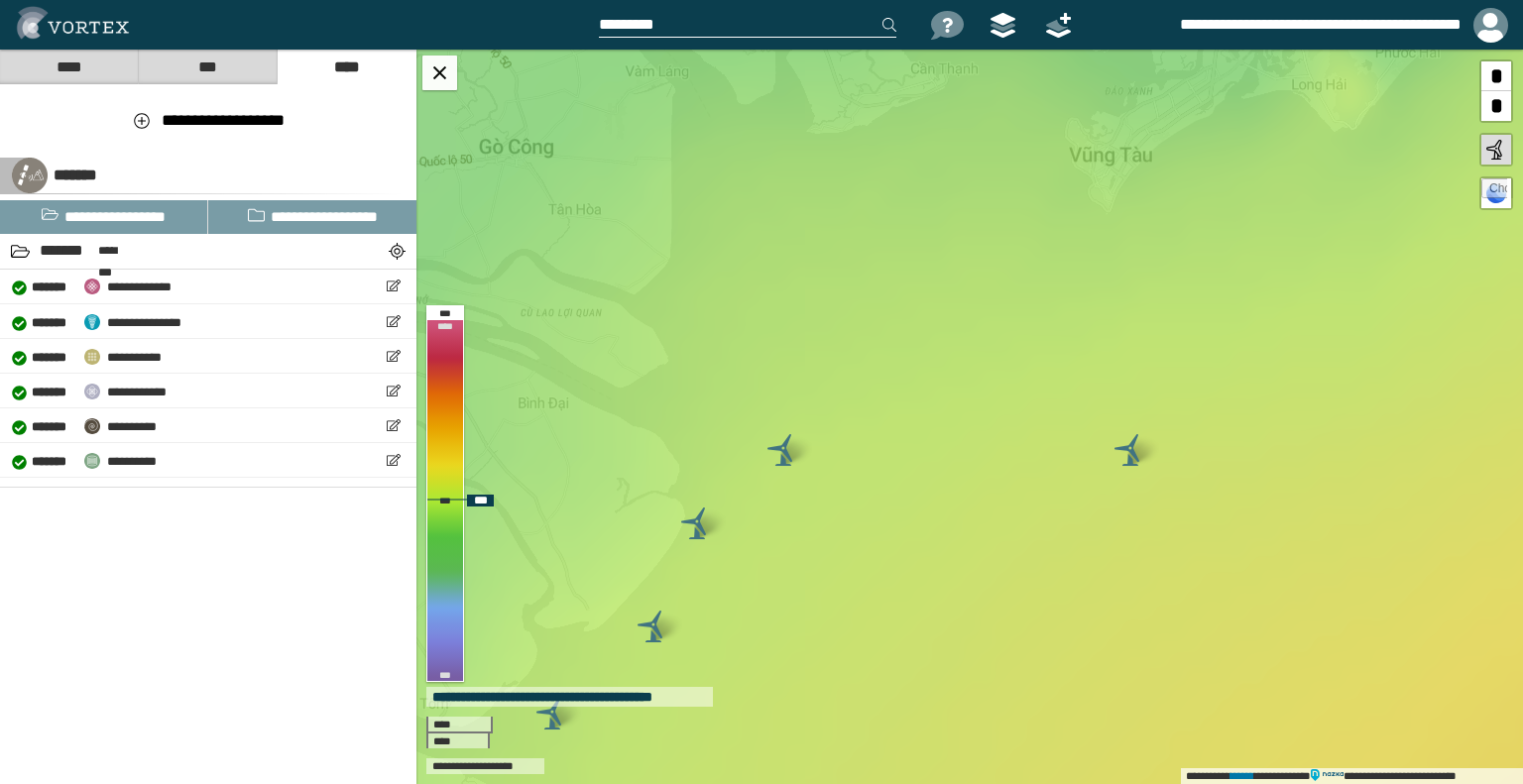 click at bounding box center [783, 450] 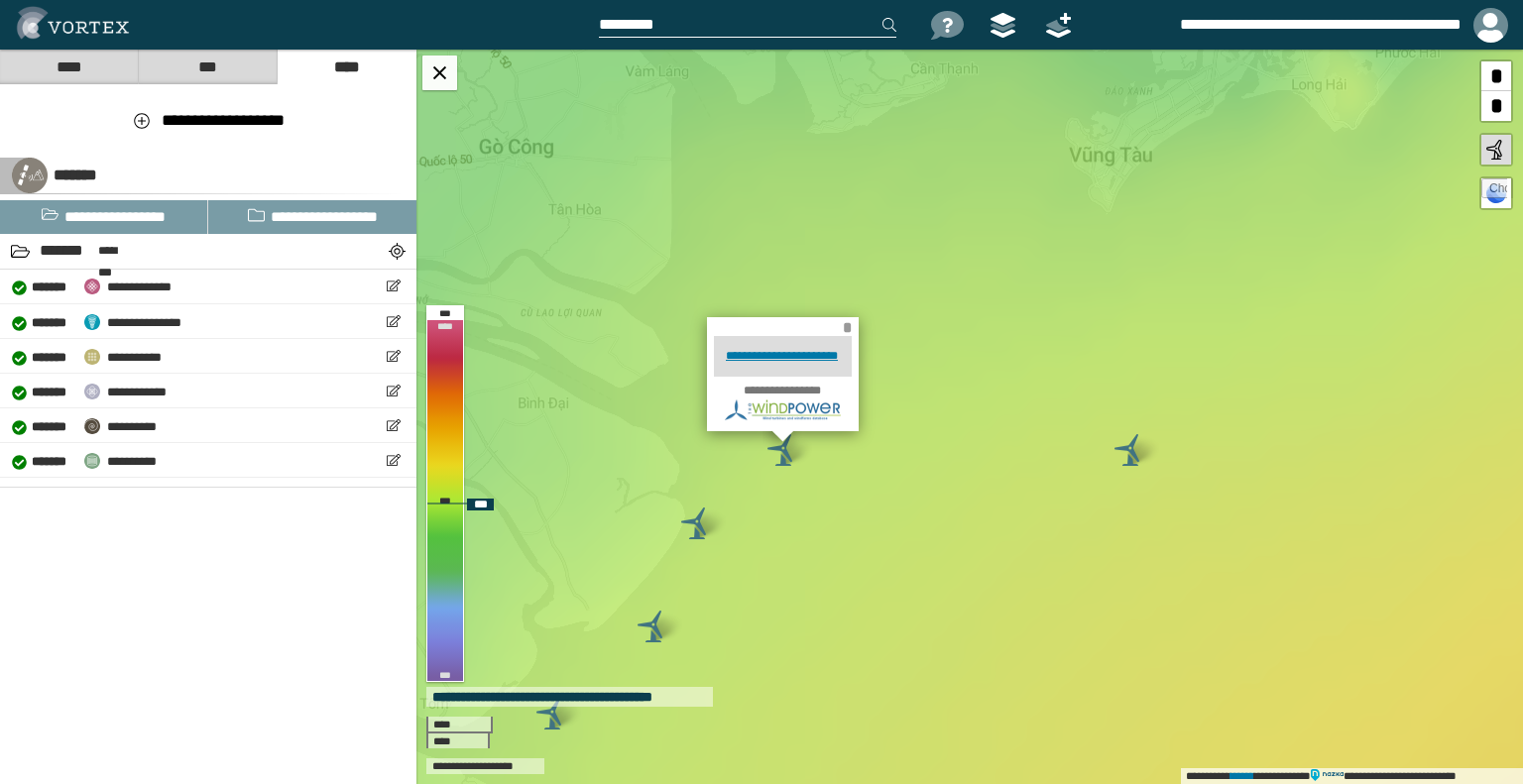 click on "*" at bounding box center [847, 327] 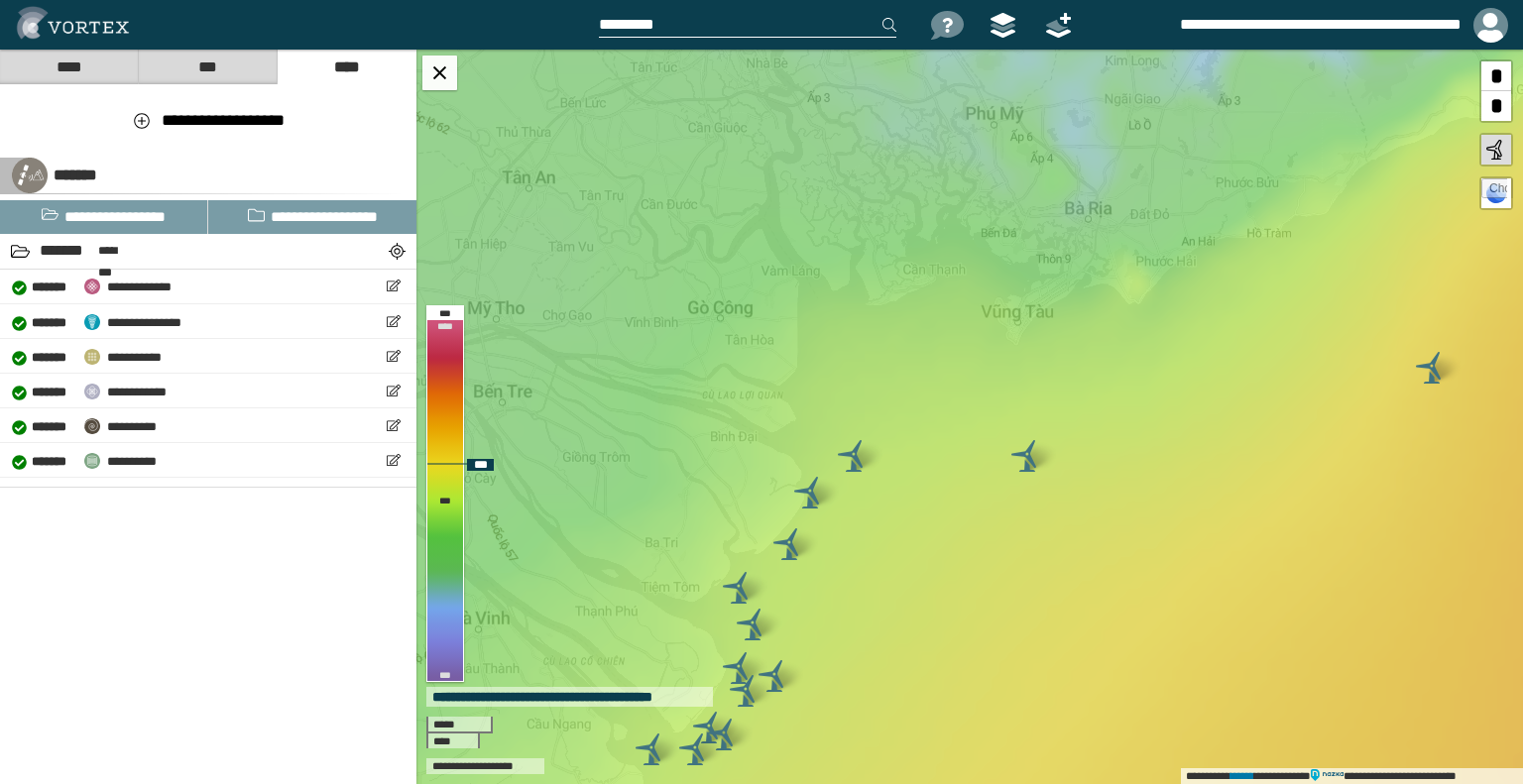 click at bounding box center (1494, 191) 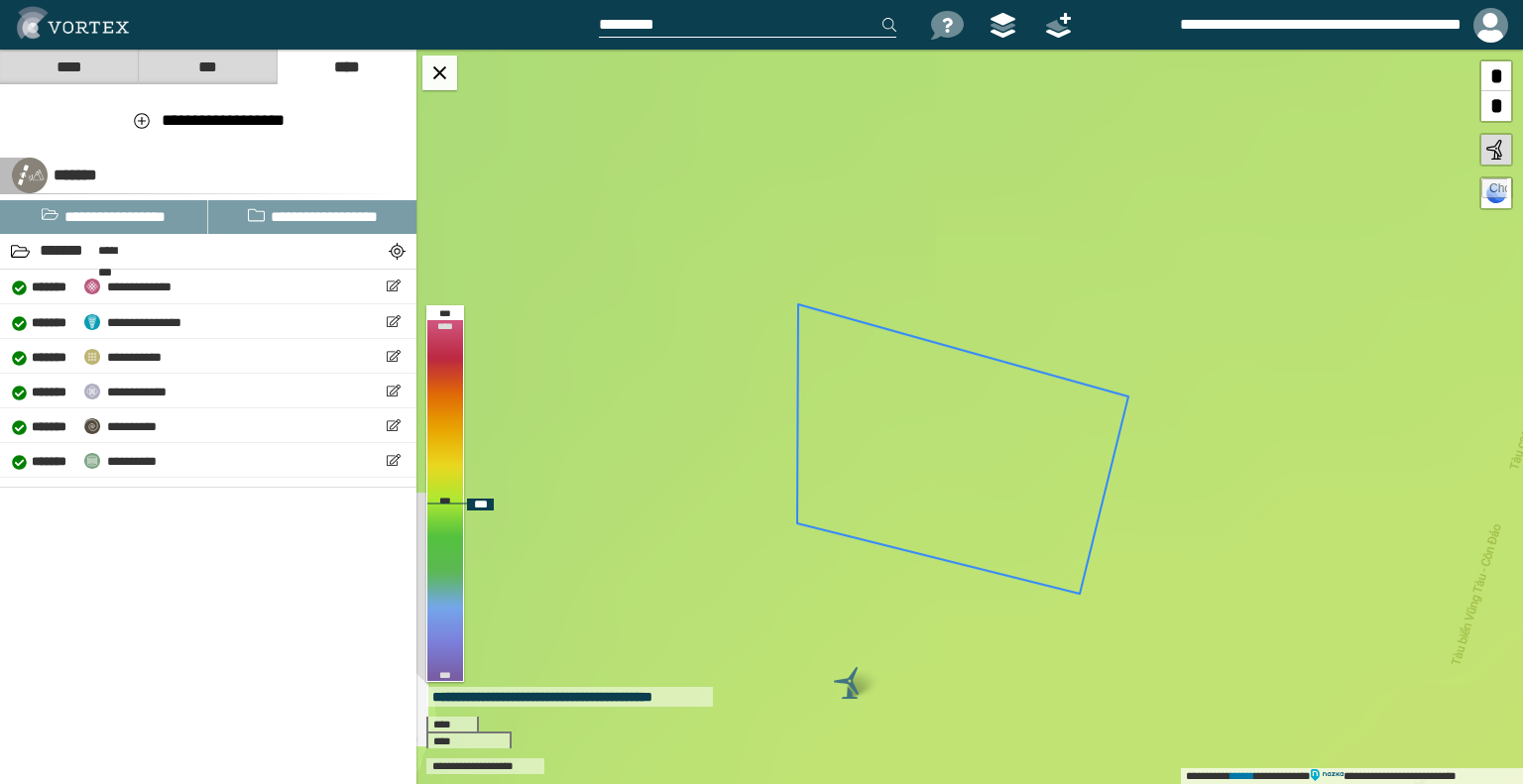 click at bounding box center [1494, 191] 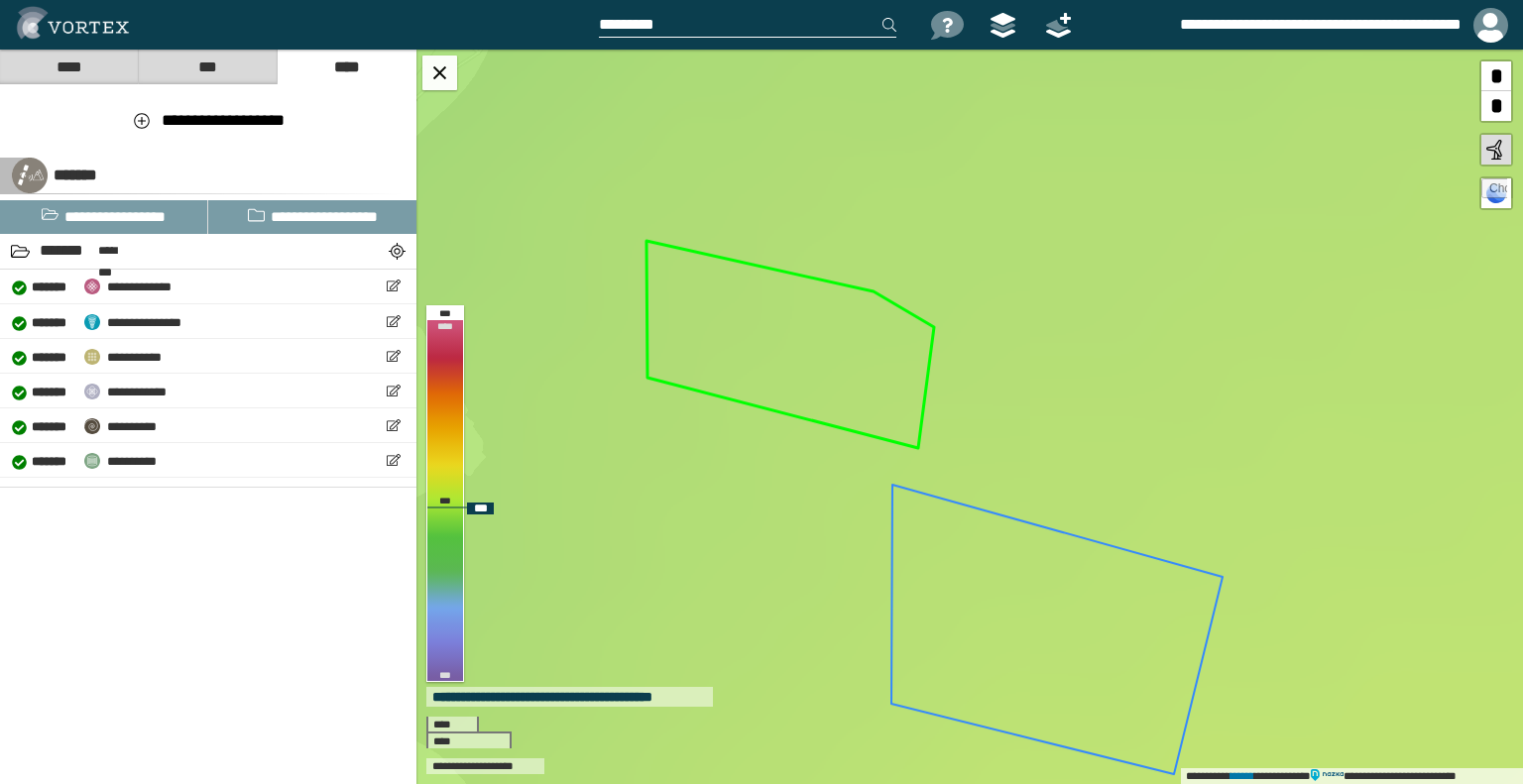 click at bounding box center (1494, 191) 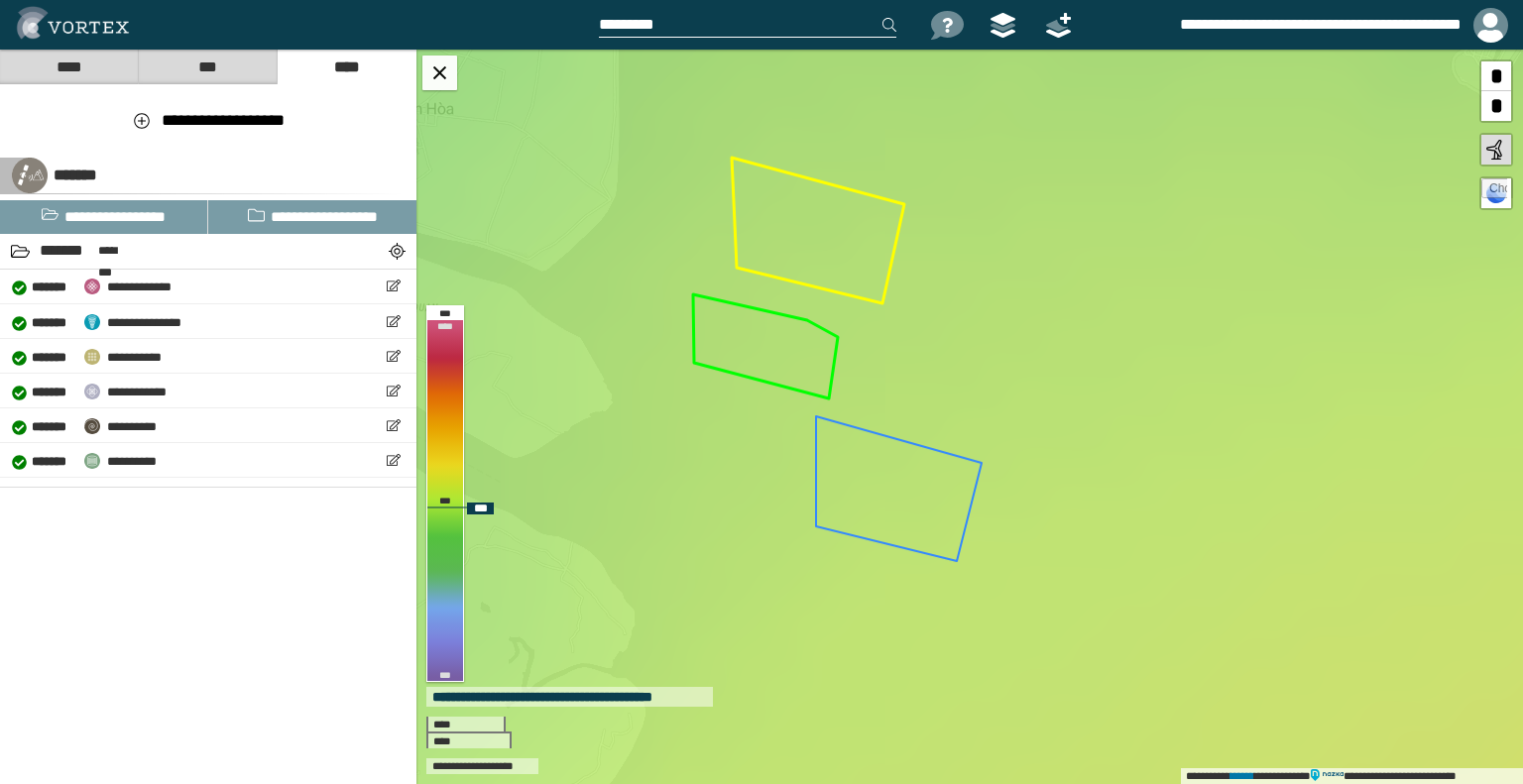 drag, startPoint x: 865, startPoint y: 301, endPoint x: 838, endPoint y: 304, distance: 27.166155 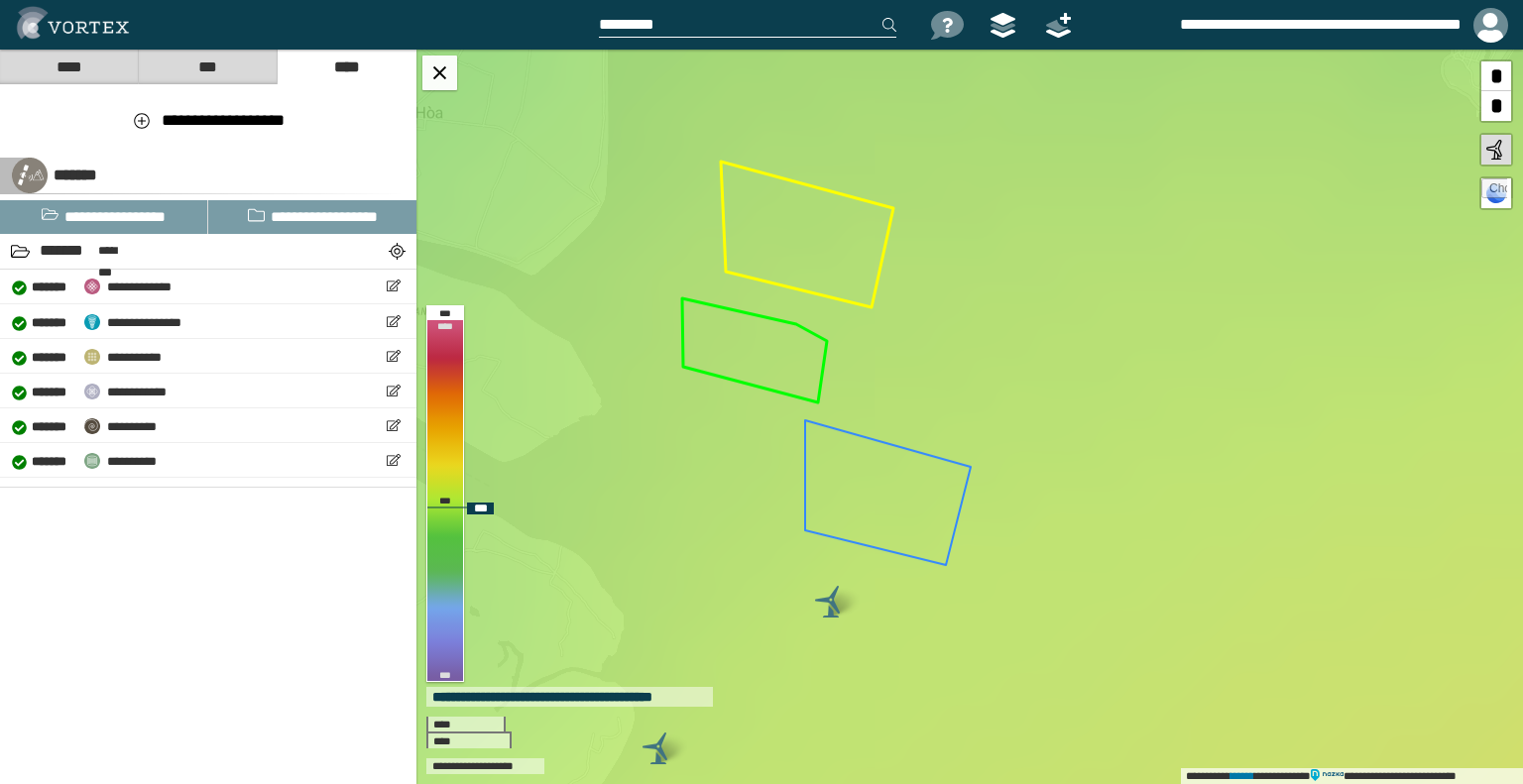 click on "**********" at bounding box center (970, 416) 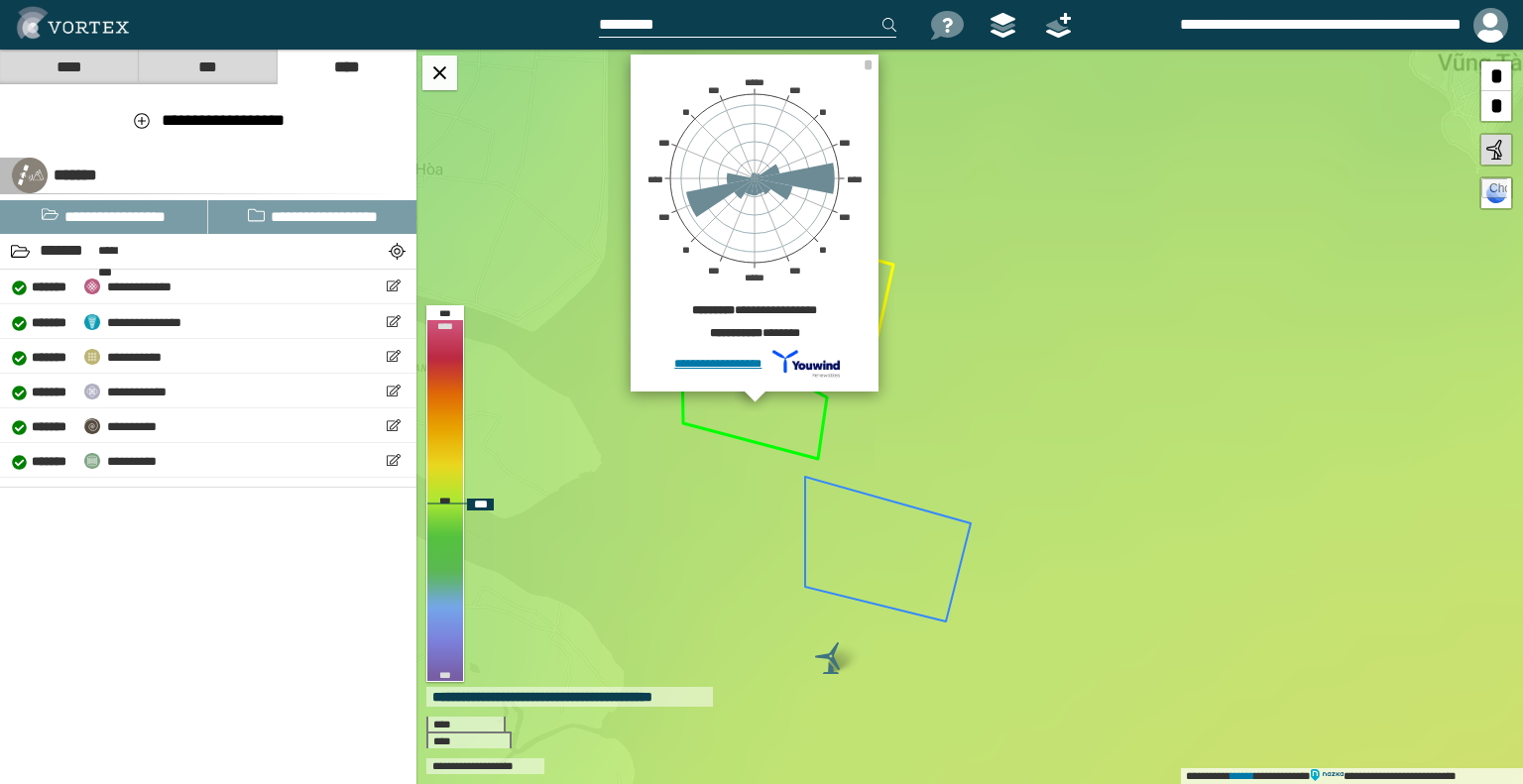 click on "**********" at bounding box center [970, 416] 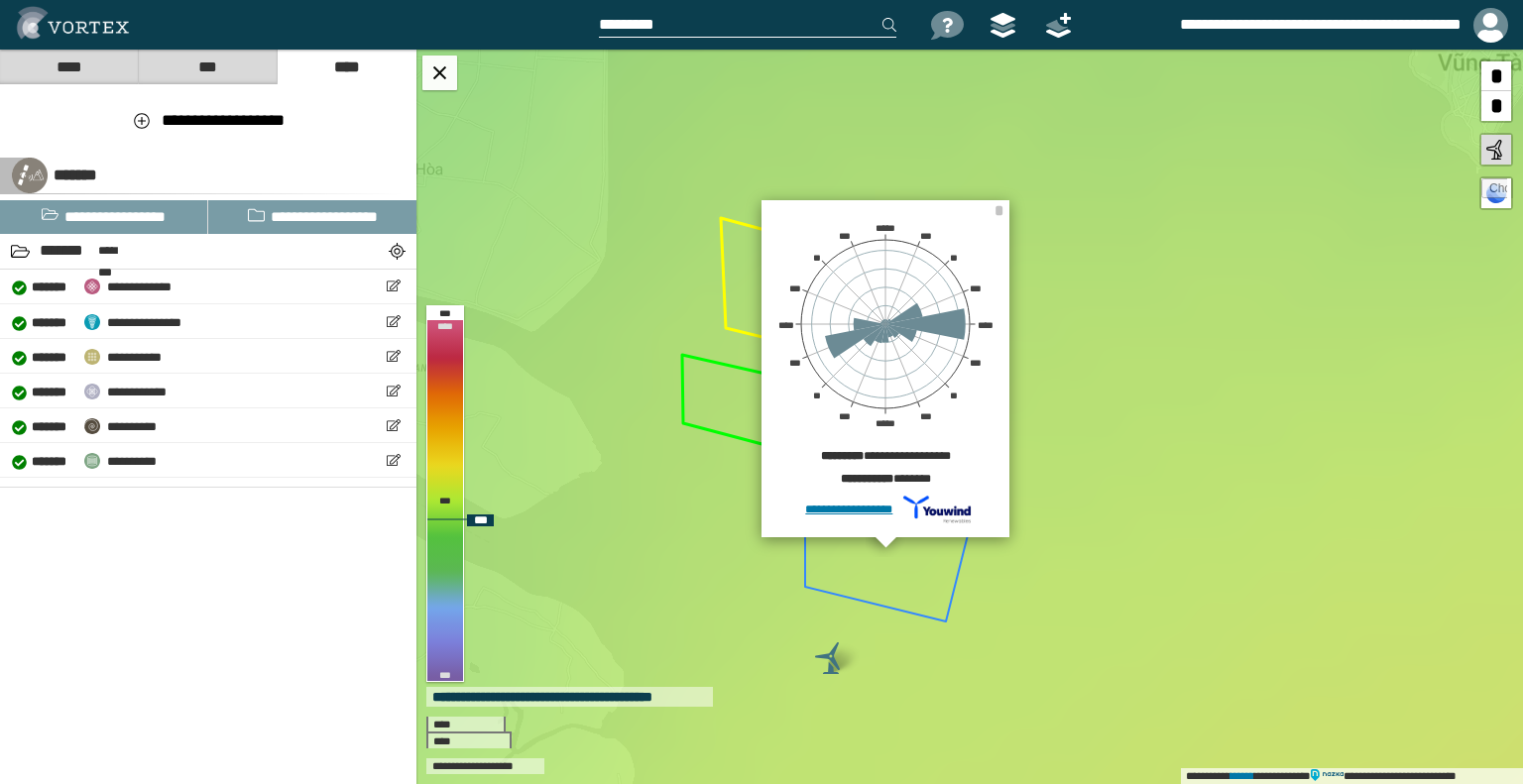 click on "**********" at bounding box center [970, 416] 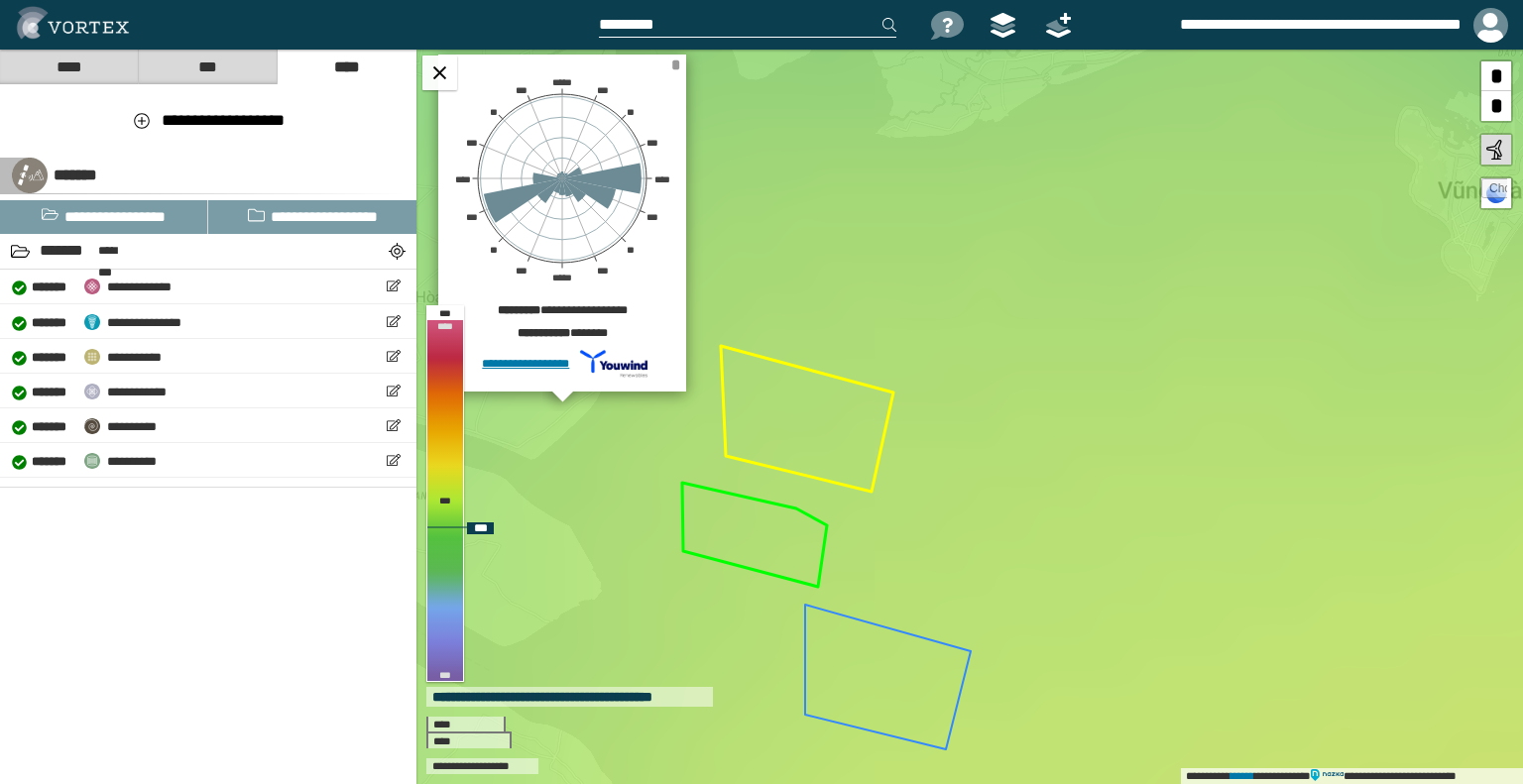 click on "*" at bounding box center [675, 64] 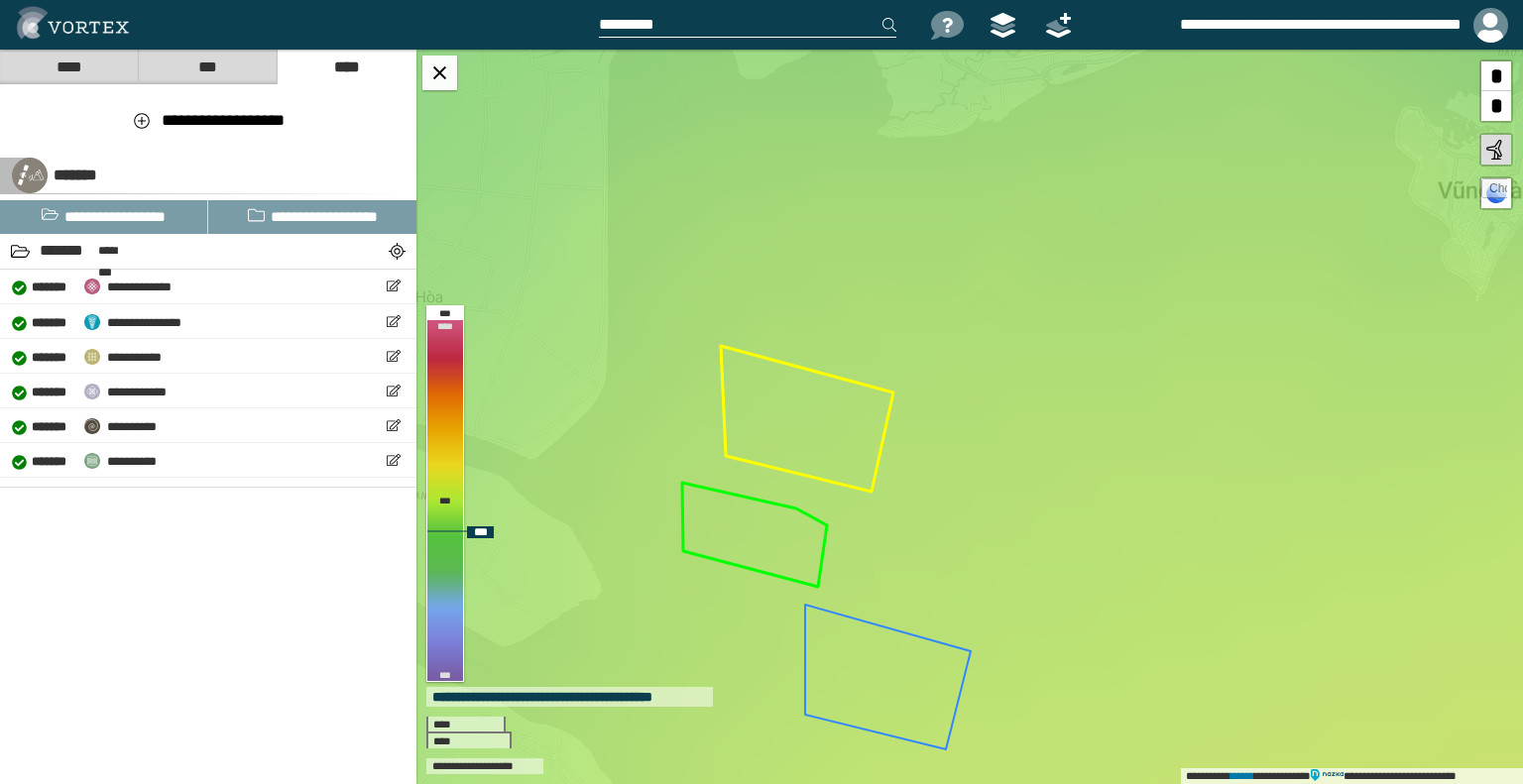 click on "**********" at bounding box center [970, 416] 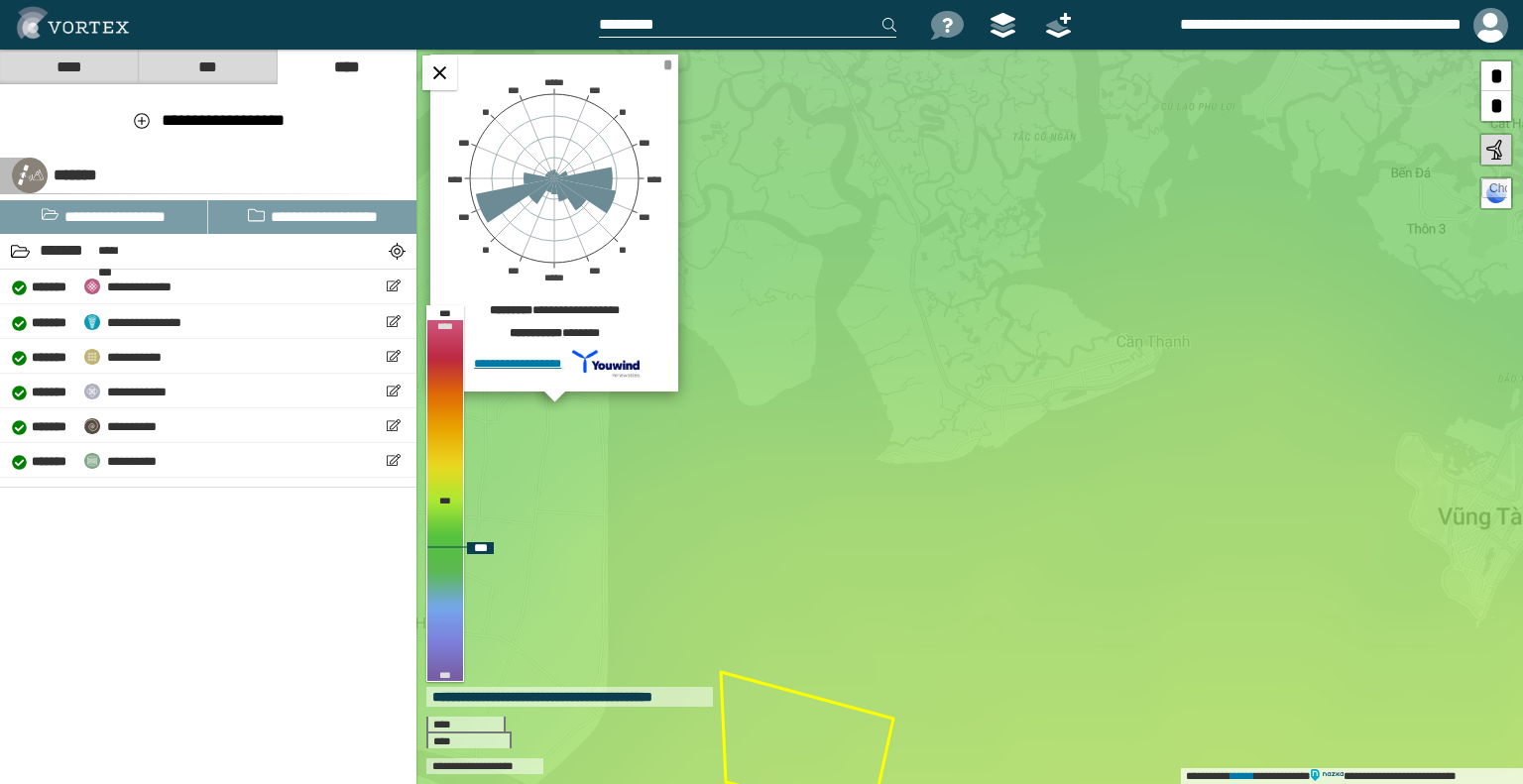 click on "*" at bounding box center (667, 64) 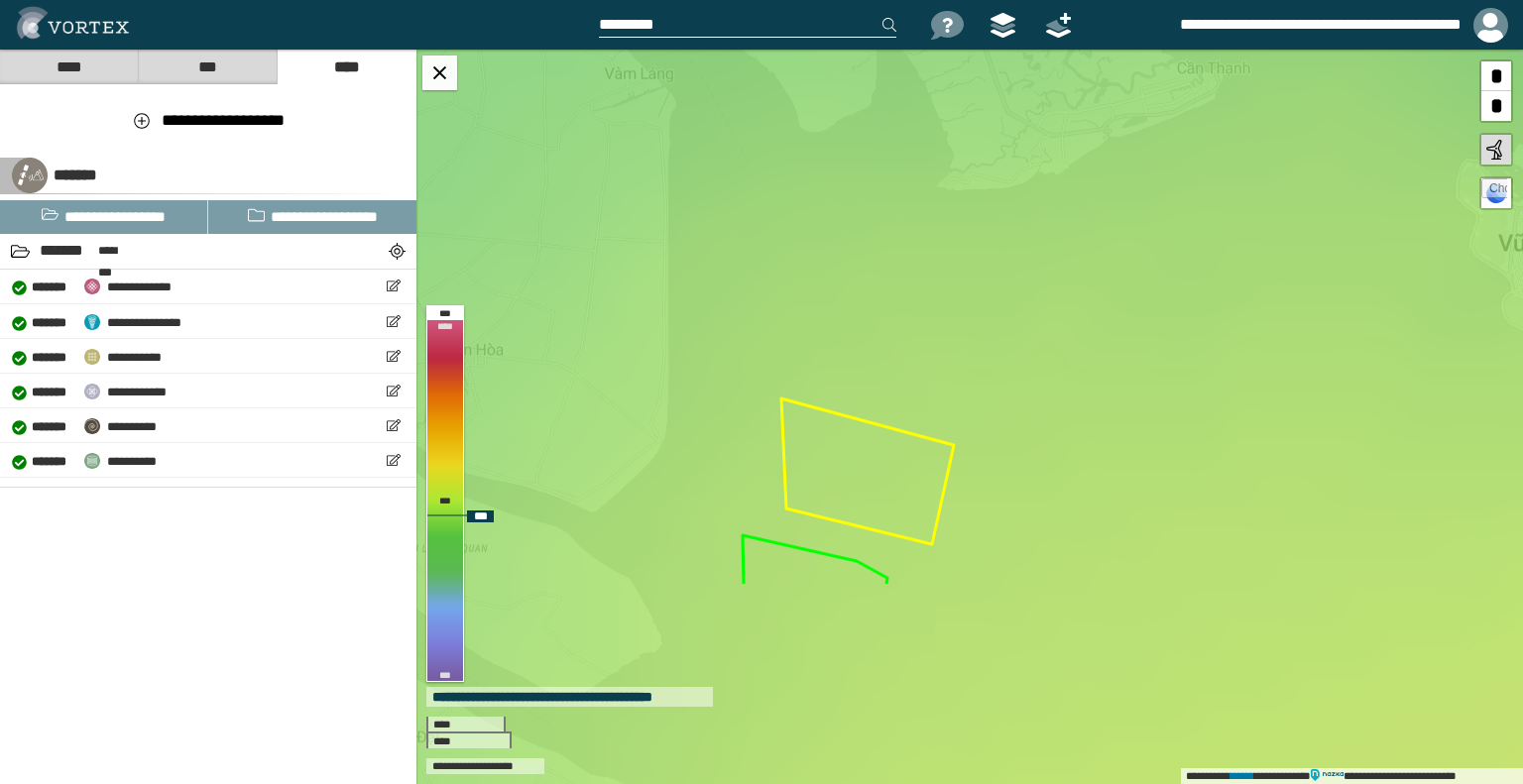 drag, startPoint x: 841, startPoint y: 459, endPoint x: 874, endPoint y: 257, distance: 204.6778 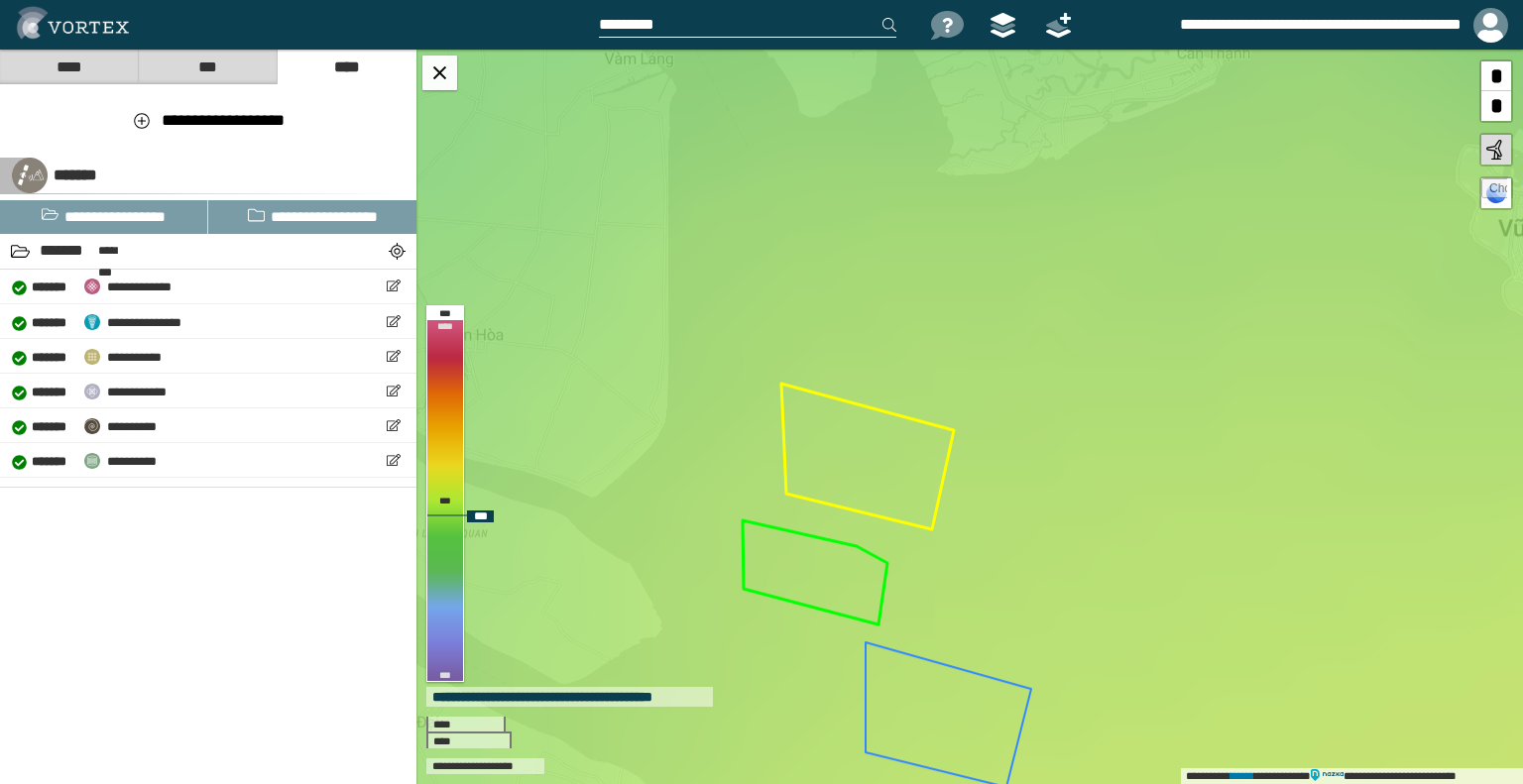 click on "**********" at bounding box center [970, 416] 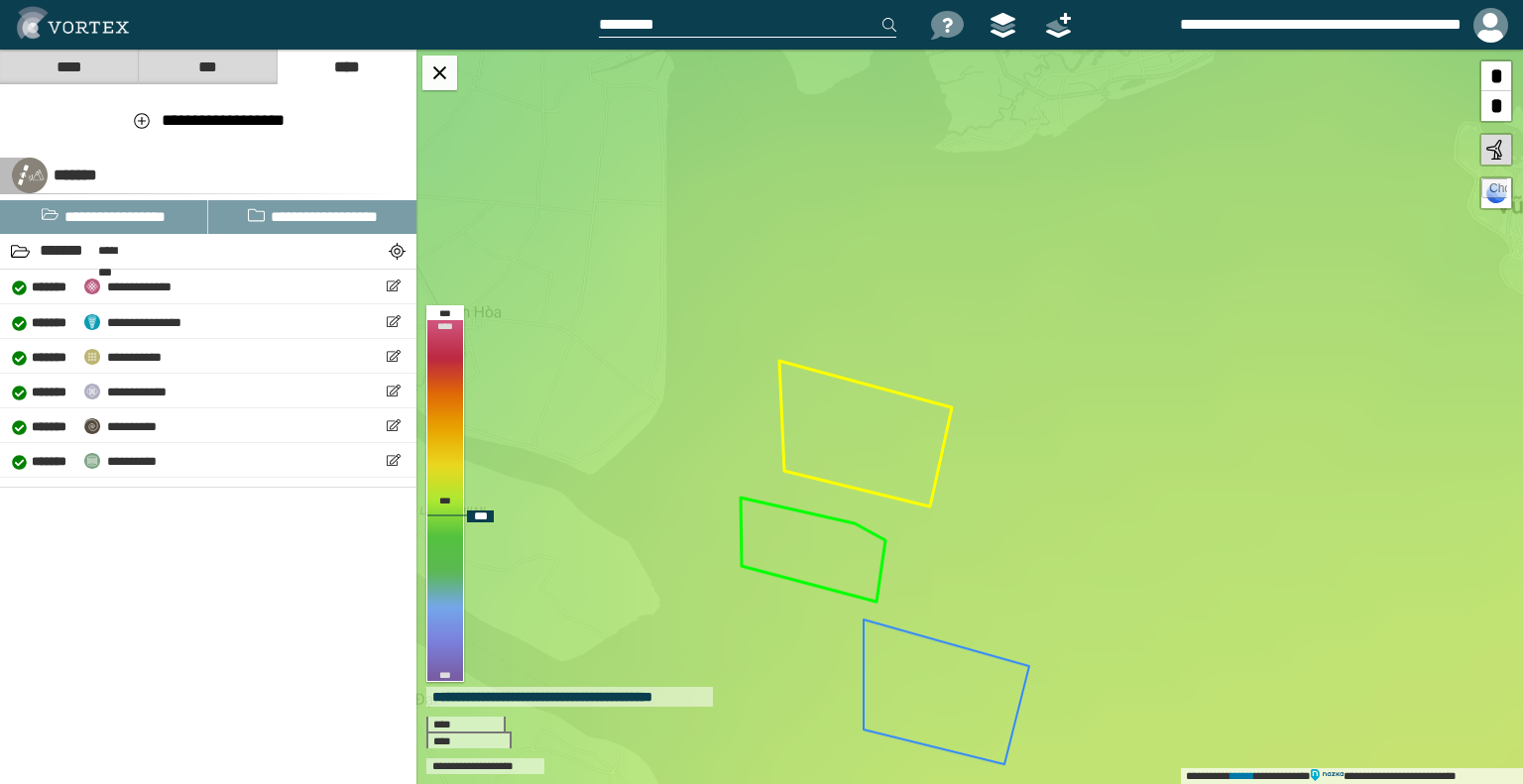 drag, startPoint x: 895, startPoint y: 301, endPoint x: 893, endPoint y: 289, distance: 12.165525 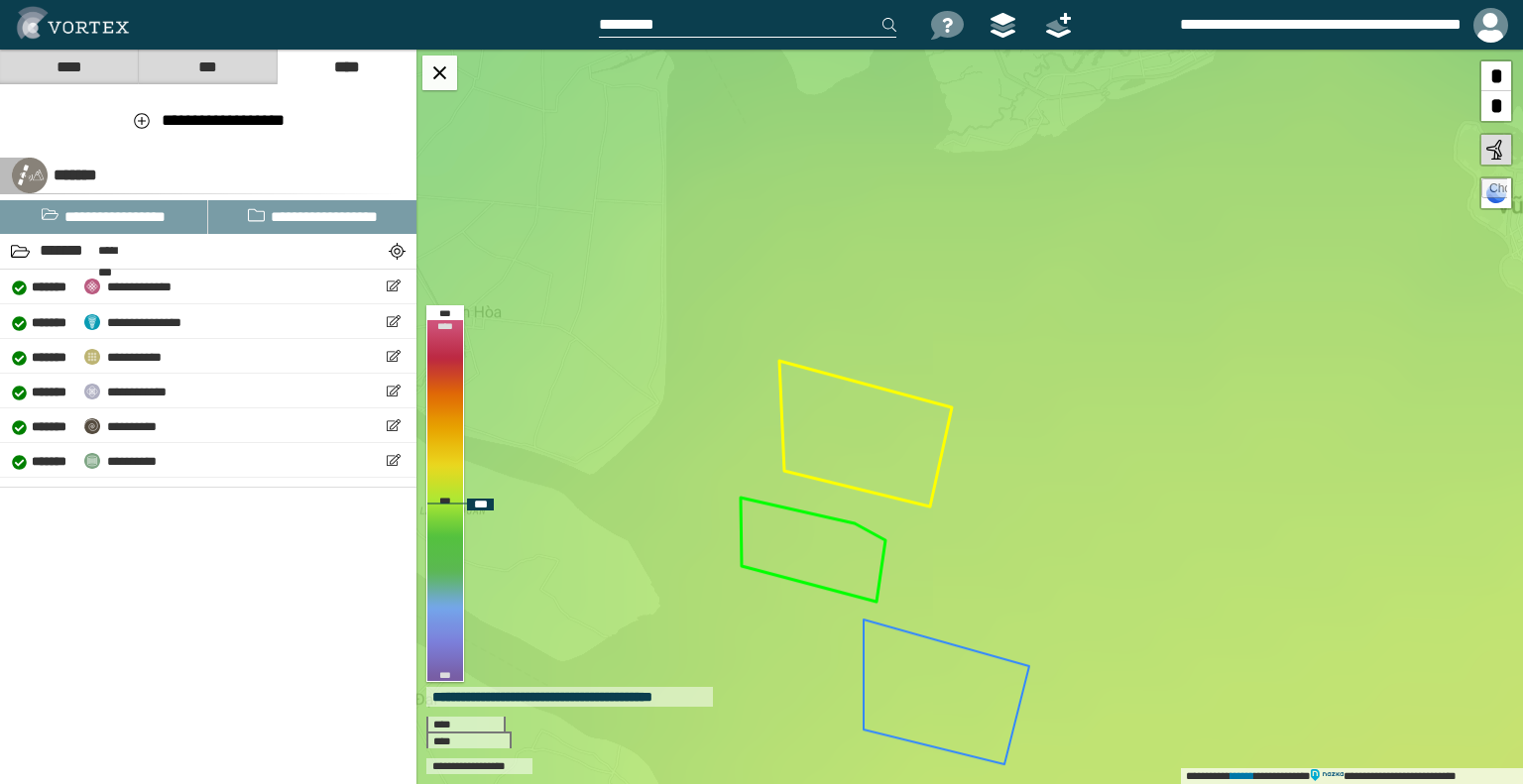 click on "**********" at bounding box center [970, 416] 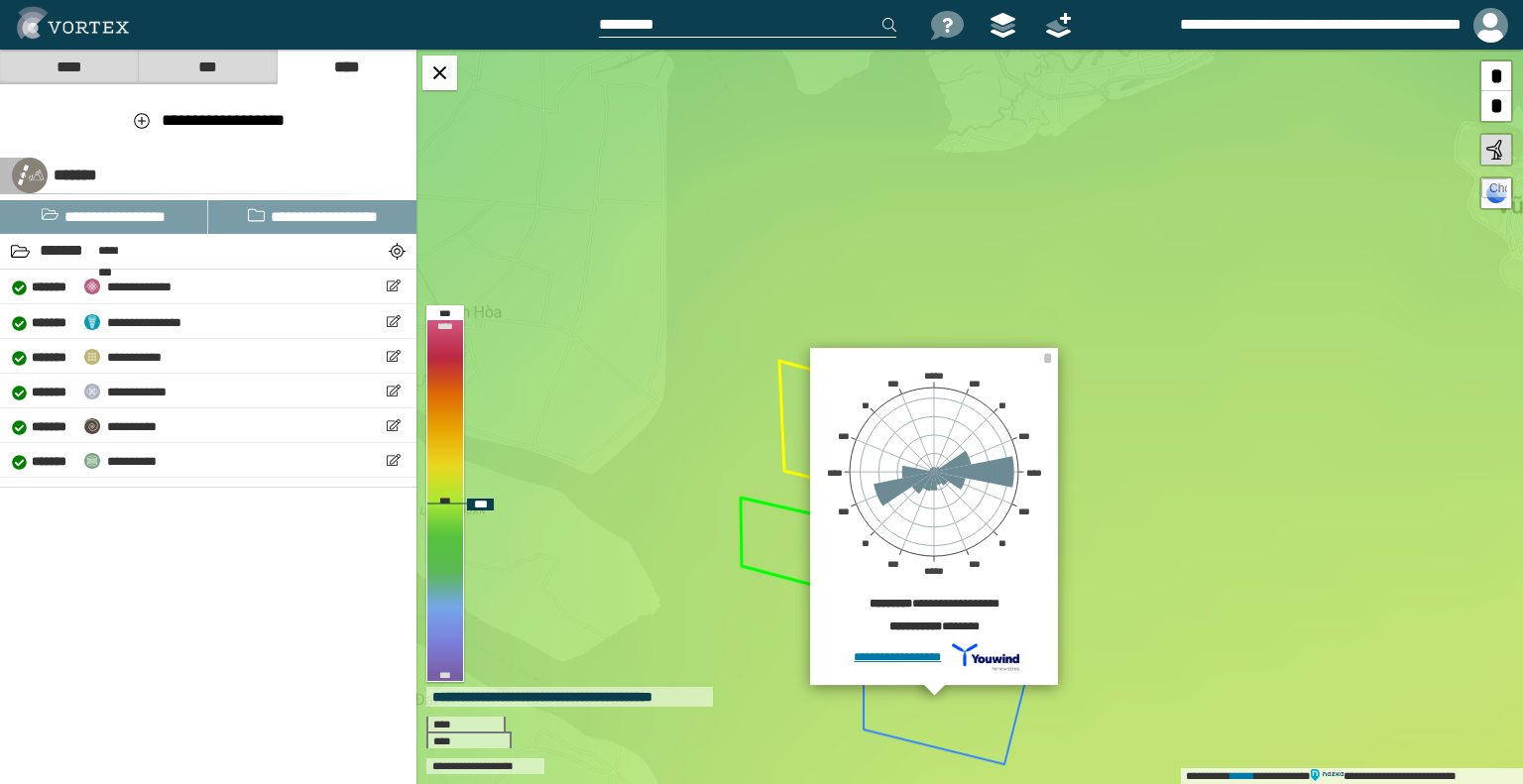 click on "**********" at bounding box center (970, 416) 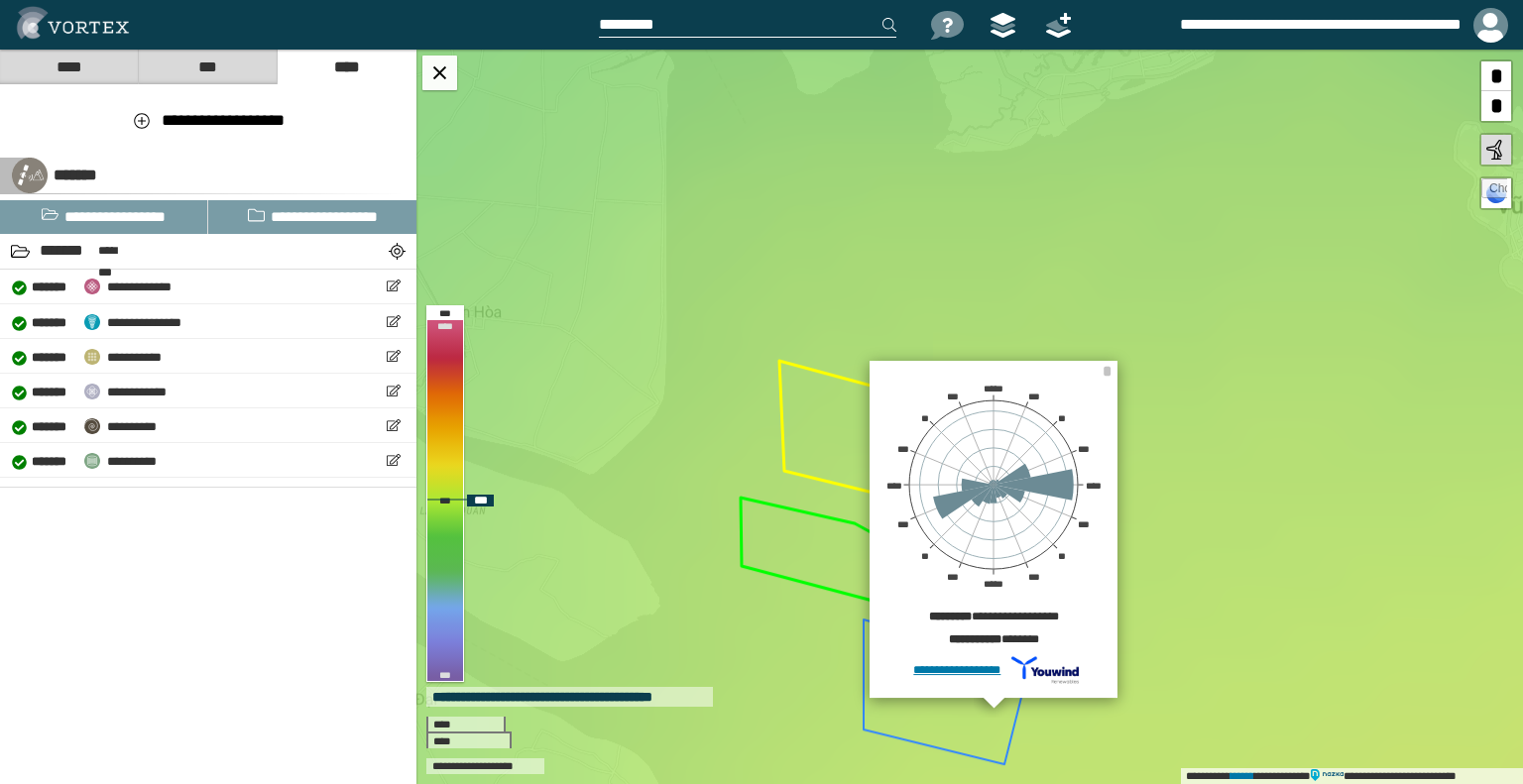 click on "**********" at bounding box center [970, 416] 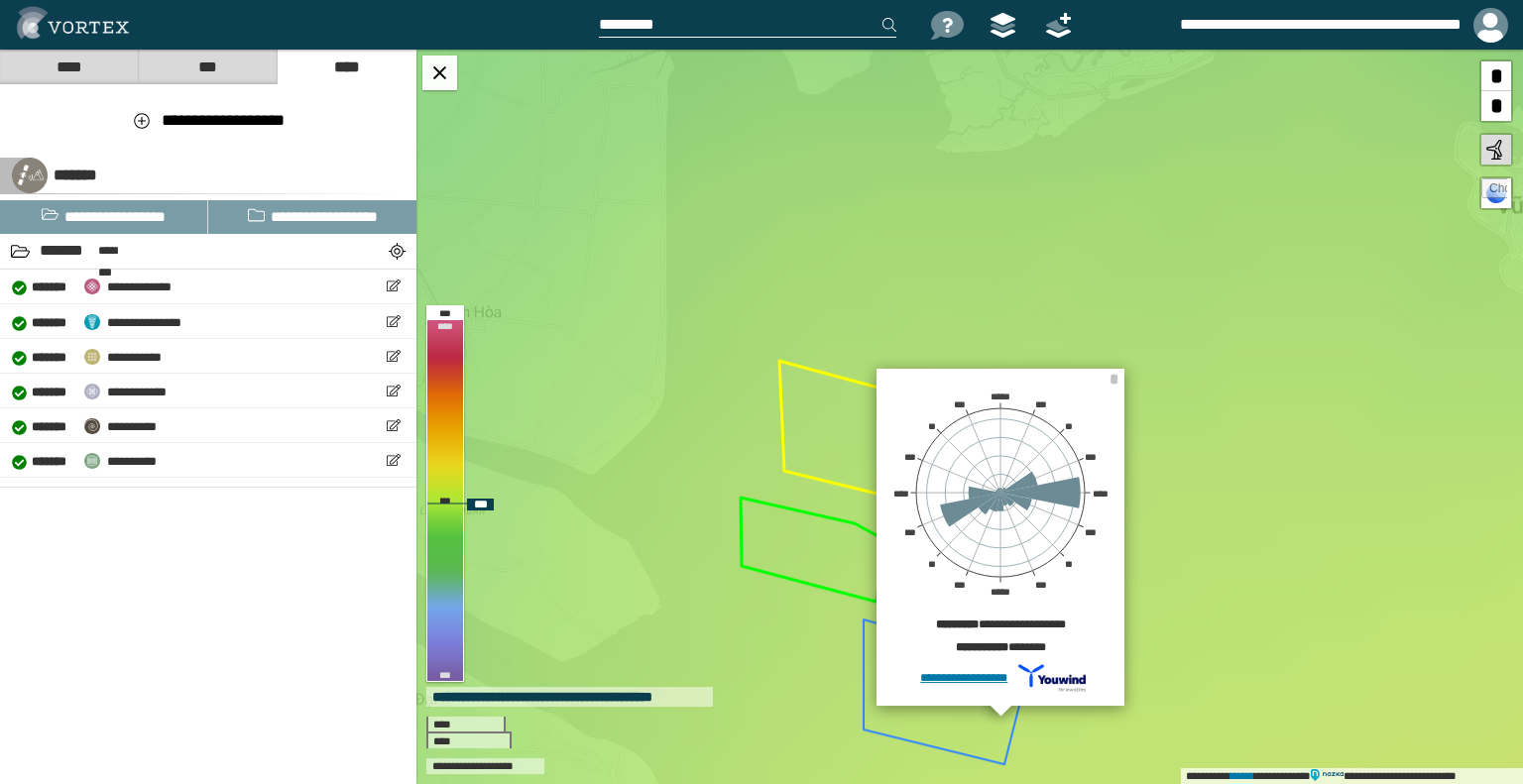 click on "**********" at bounding box center (970, 416) 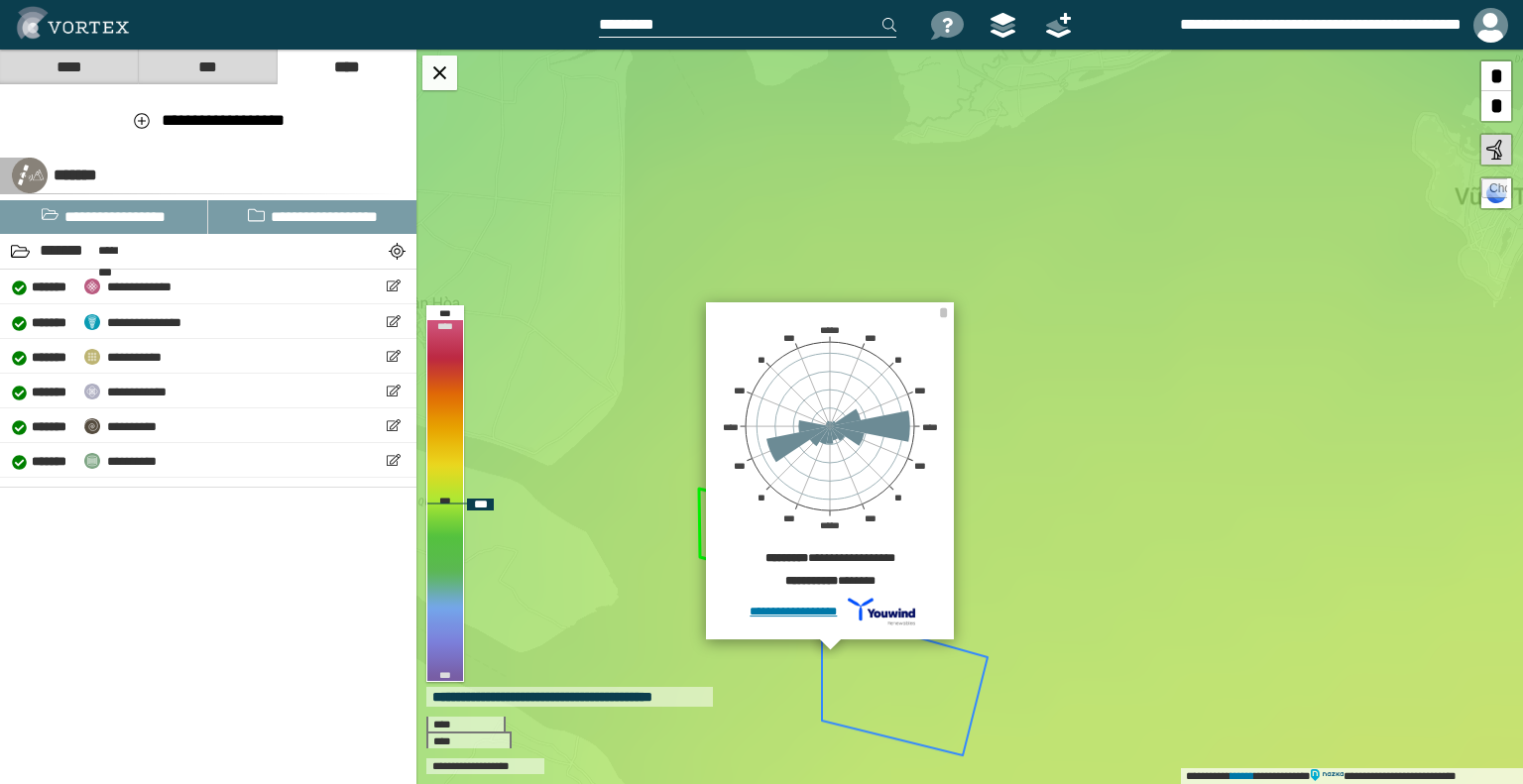 drag, startPoint x: 1077, startPoint y: 570, endPoint x: 1031, endPoint y: 559, distance: 47.296934 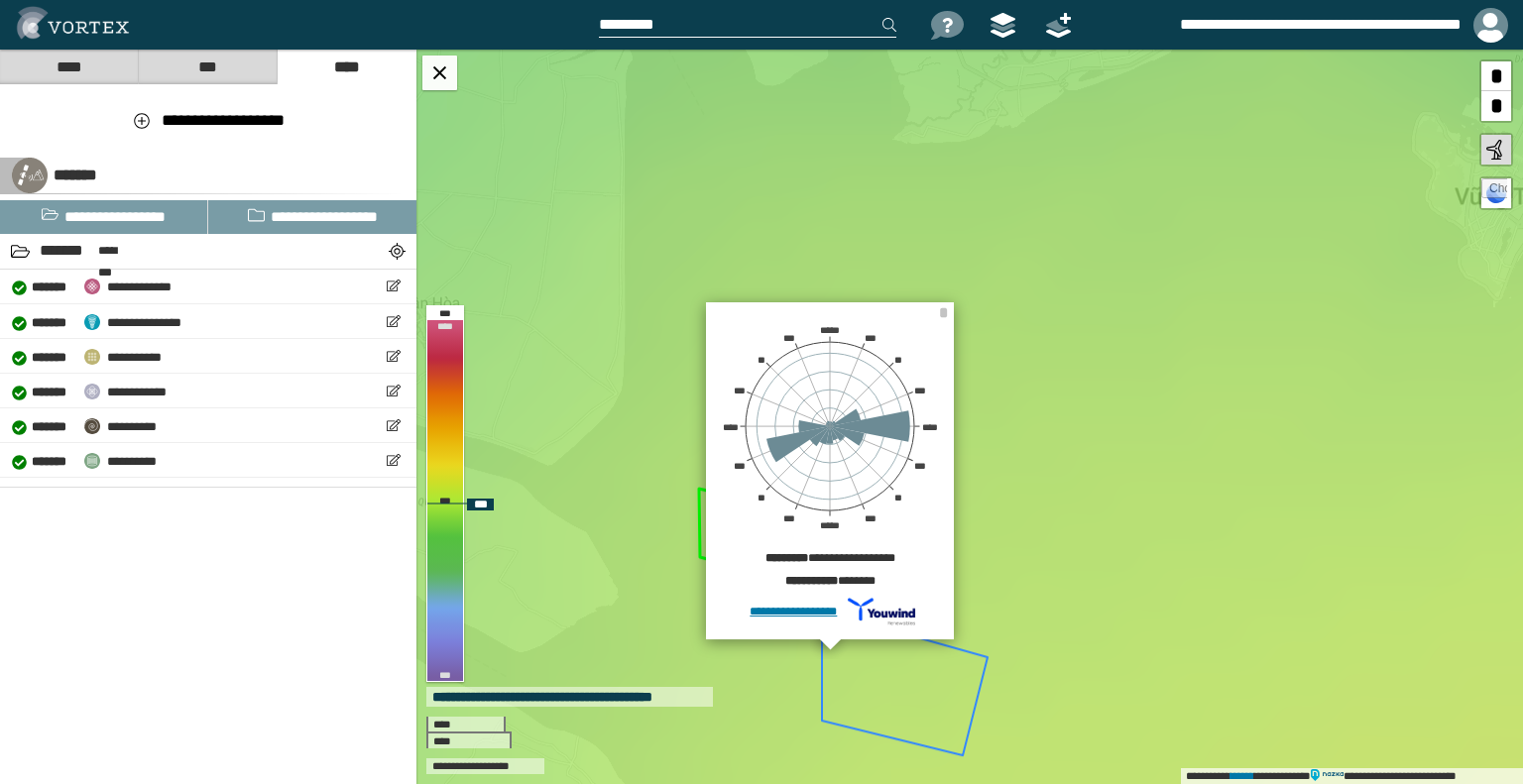 click on "**********" at bounding box center (970, 416) 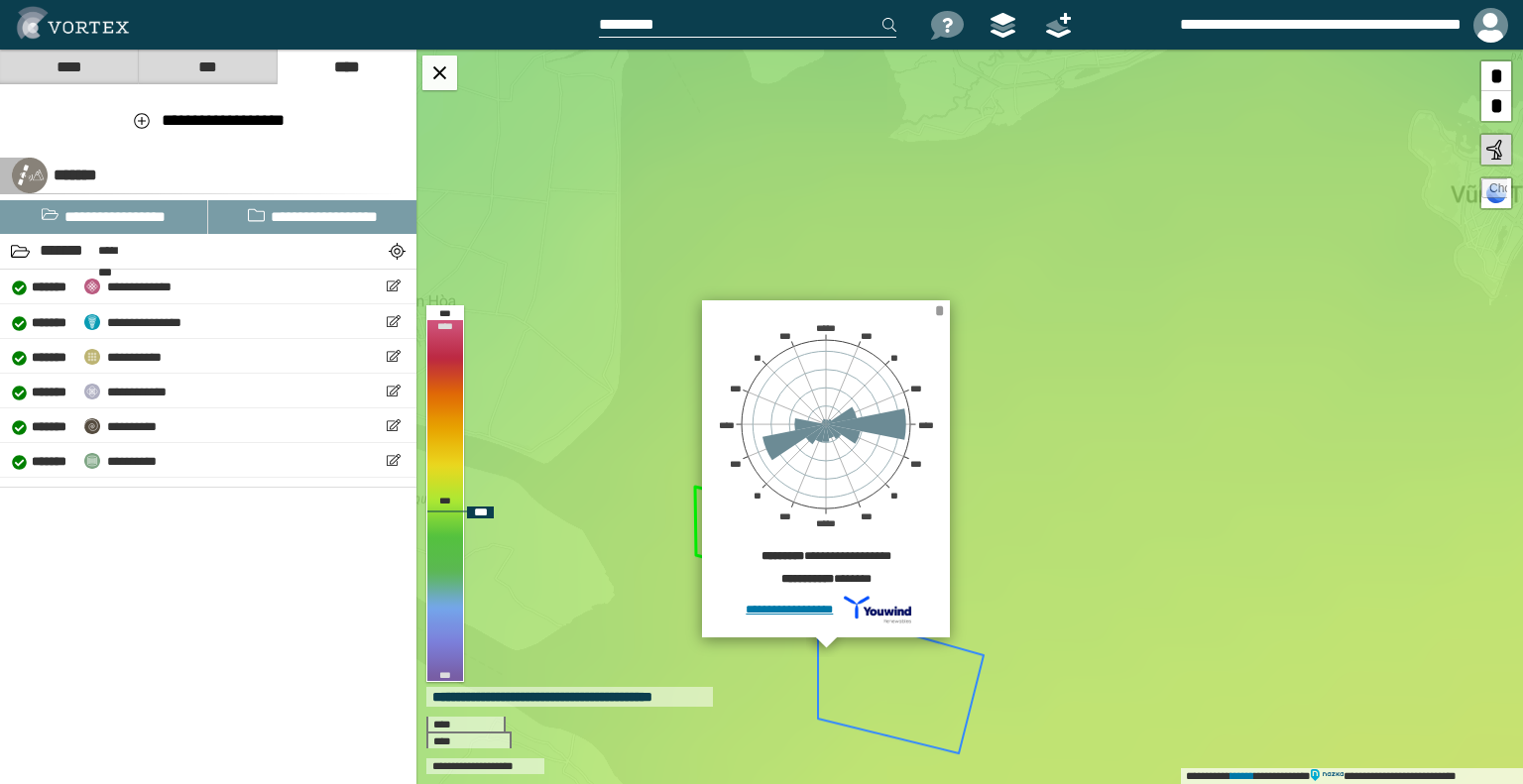 click on "*" at bounding box center [939, 310] 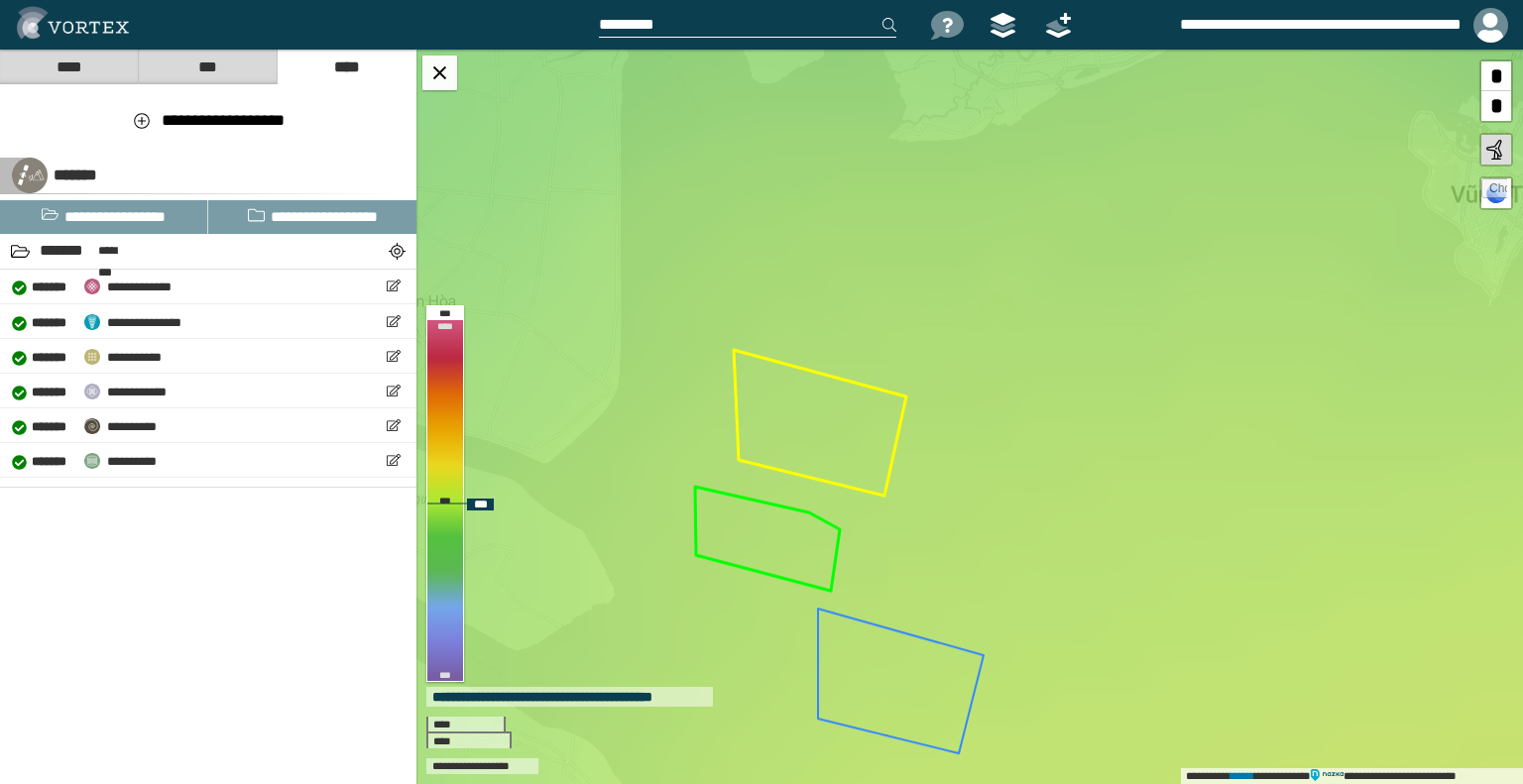 click on "**********" at bounding box center [970, 416] 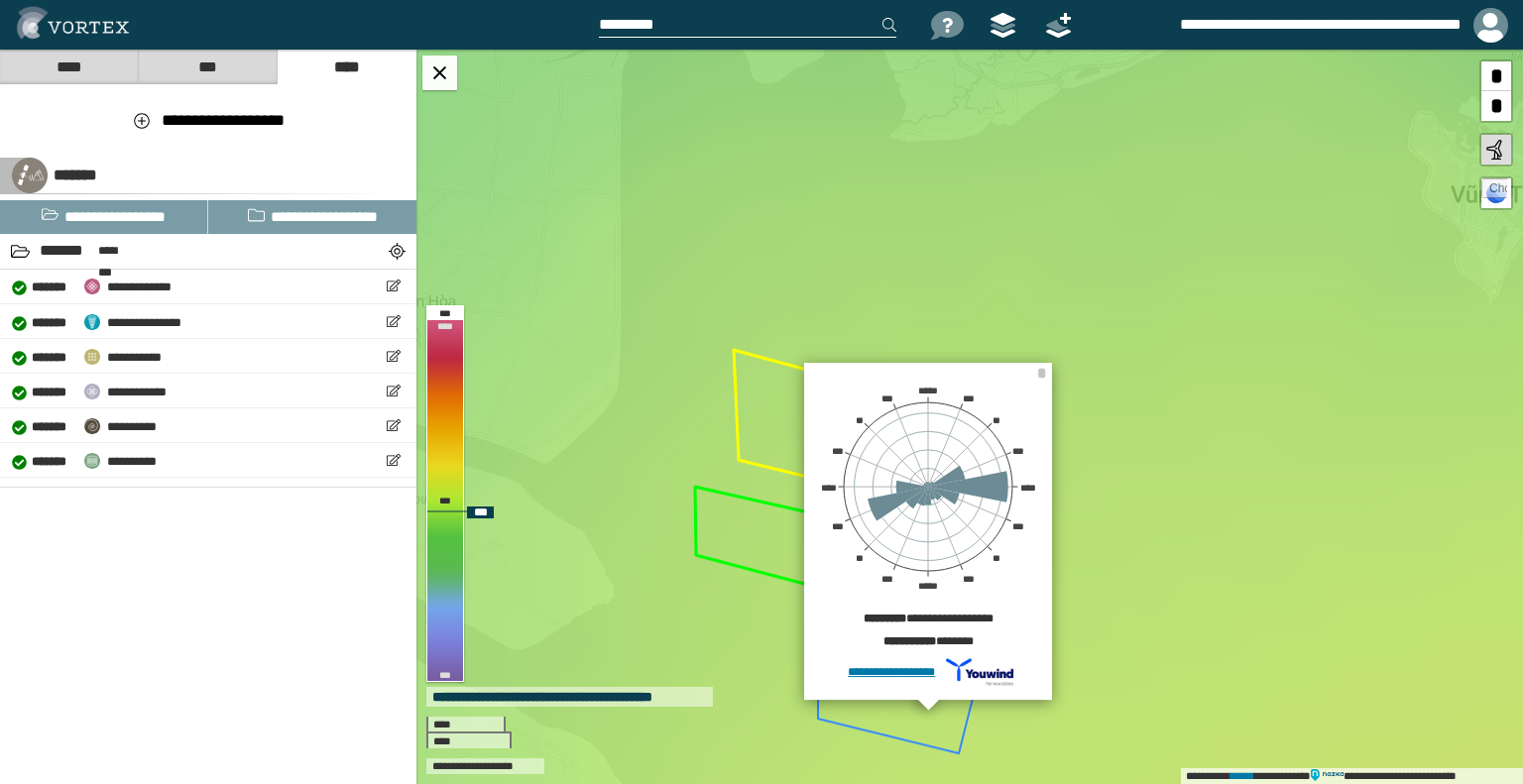 click on "**********" at bounding box center (970, 416) 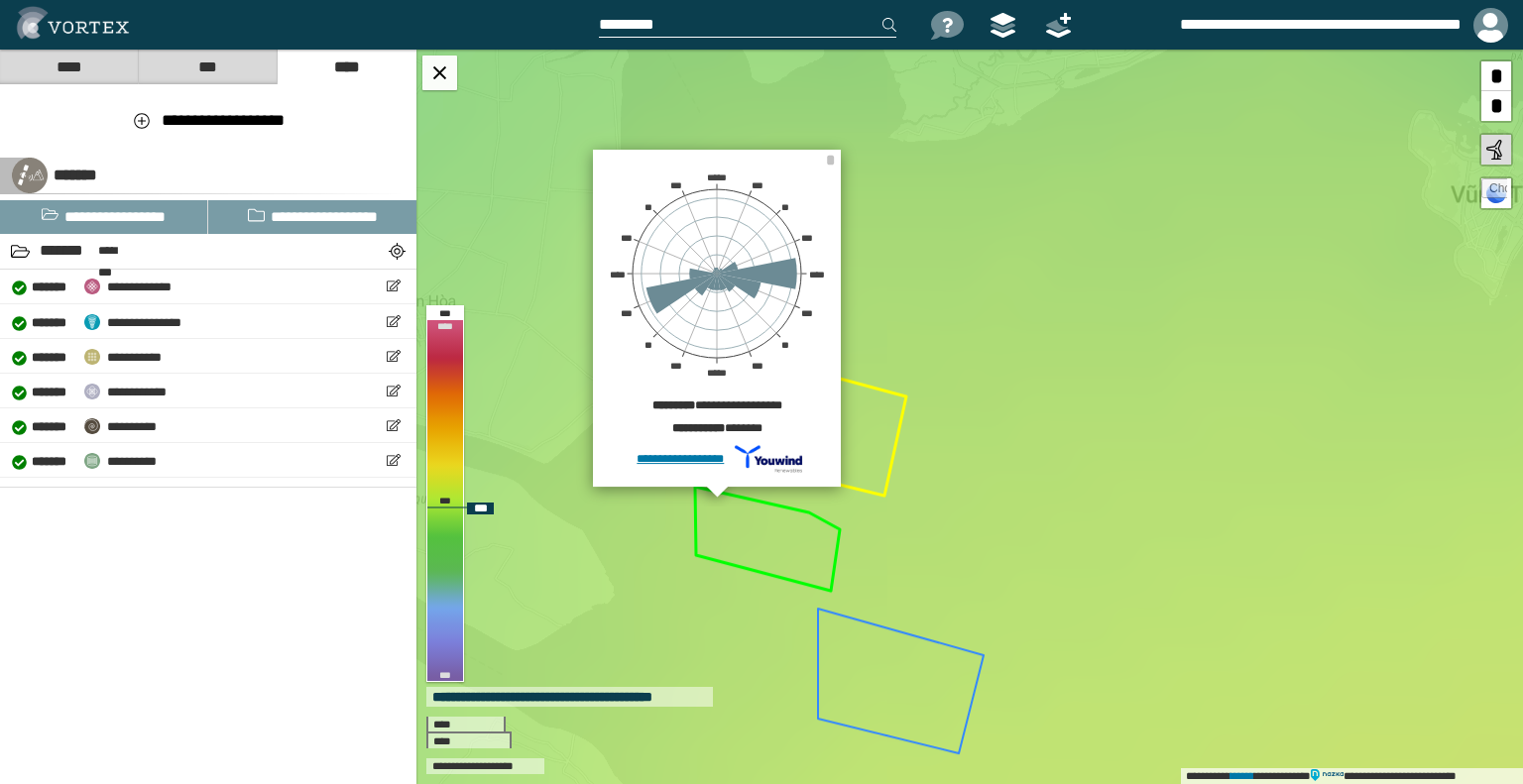 click on "**********" at bounding box center [970, 416] 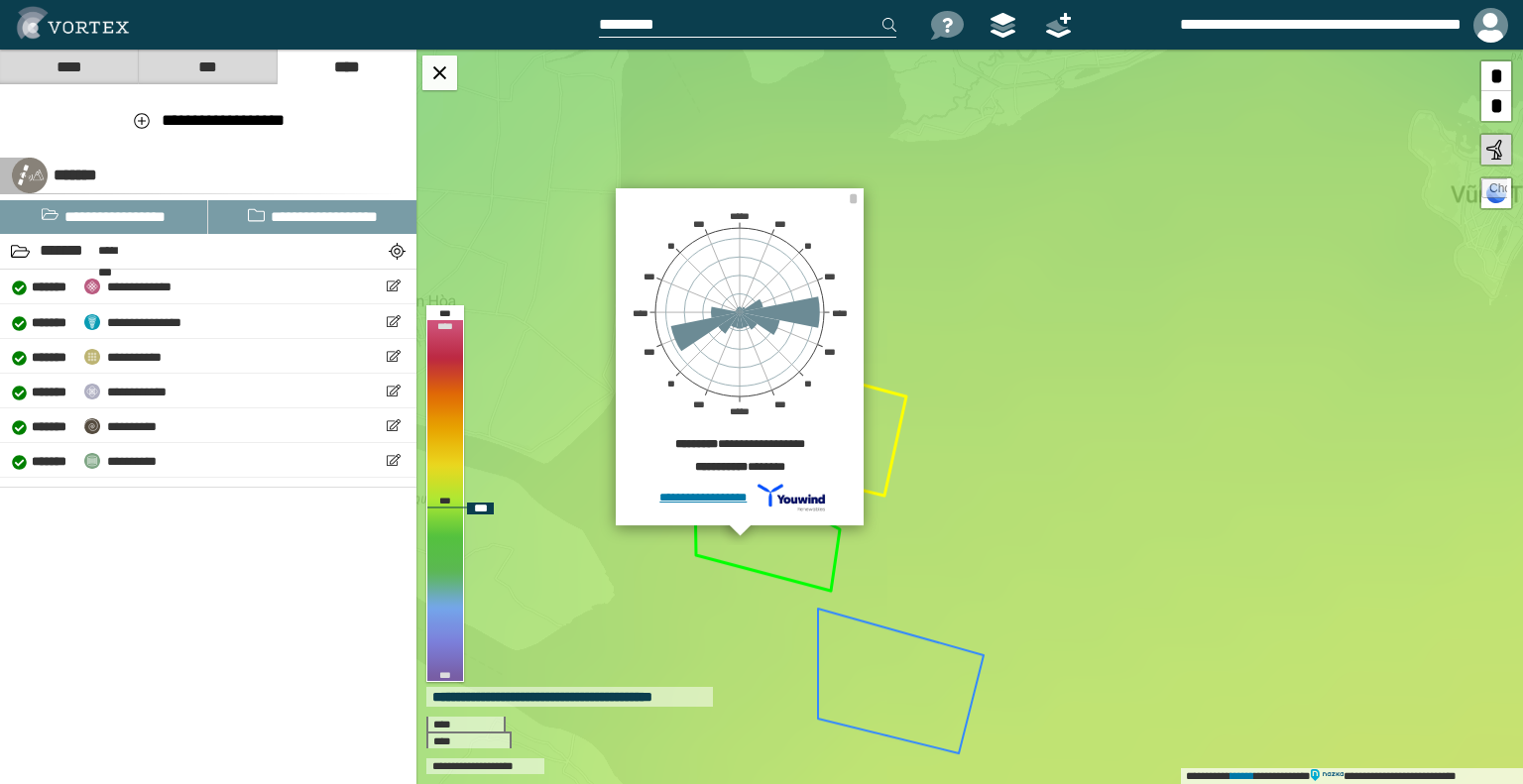 click on "**********" at bounding box center [970, 416] 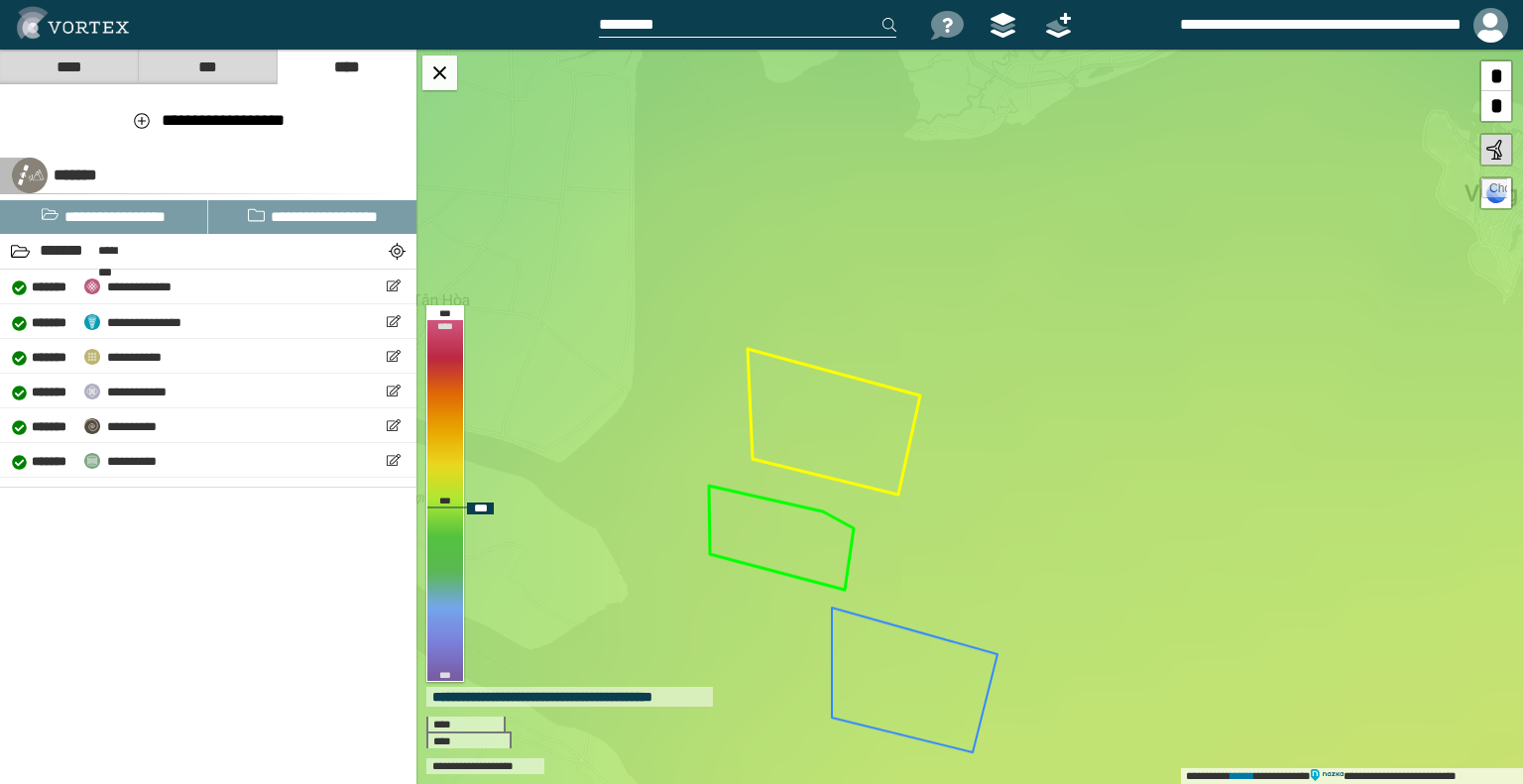 drag, startPoint x: 1071, startPoint y: 485, endPoint x: 1083, endPoint y: 485, distance: 12 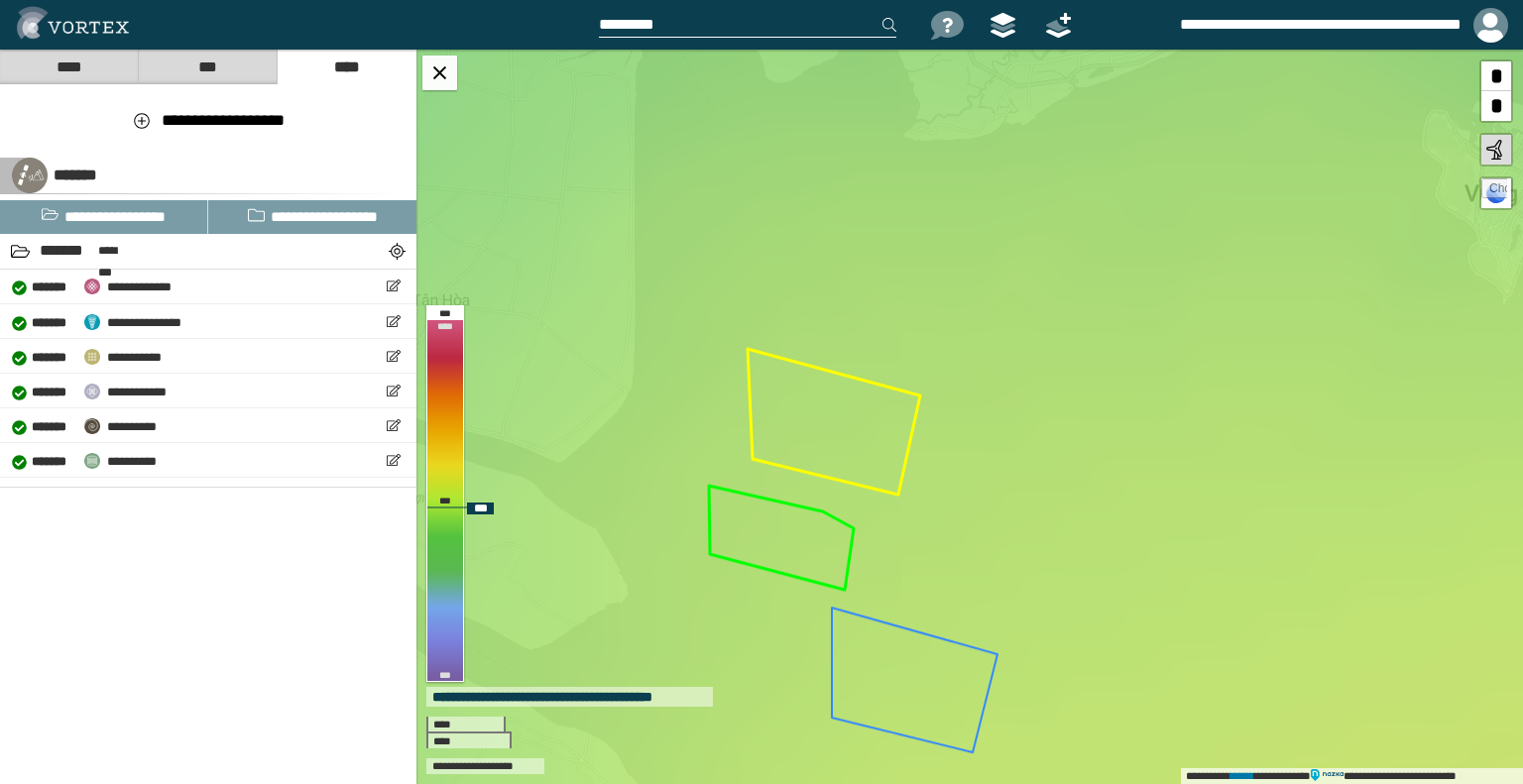 click on "**********" at bounding box center (970, 416) 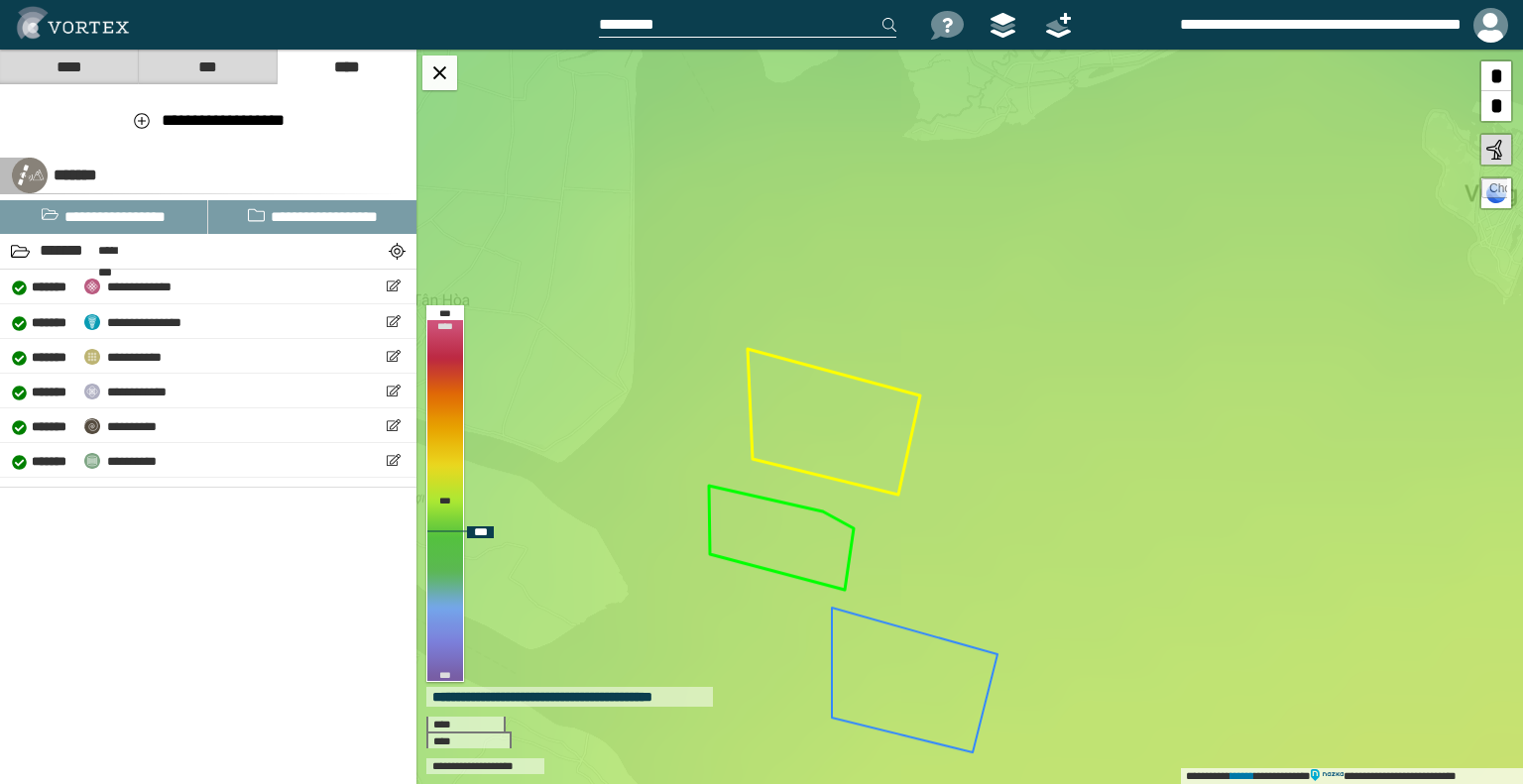 click on "**********" at bounding box center (970, 416) 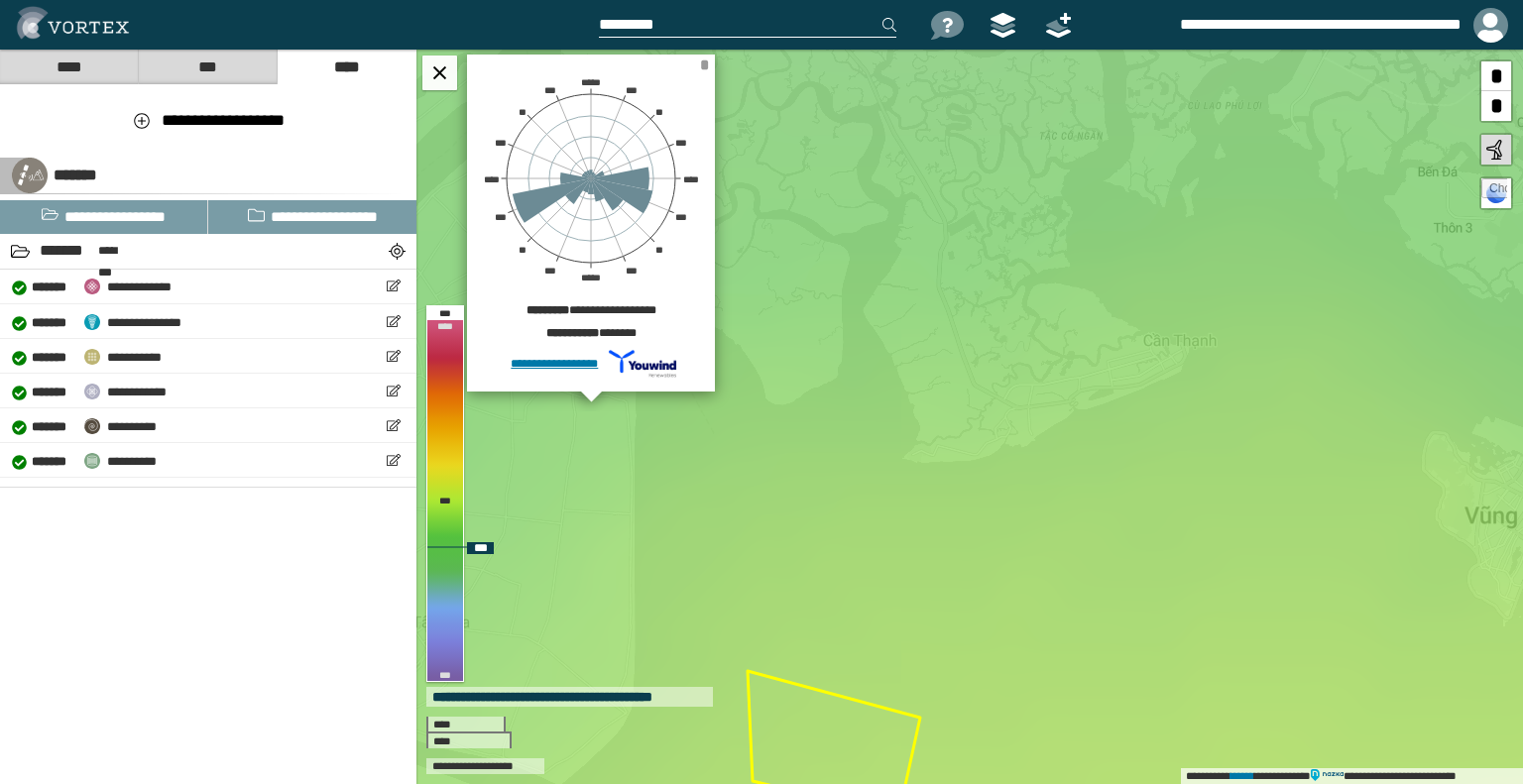 click on "*" at bounding box center (704, 64) 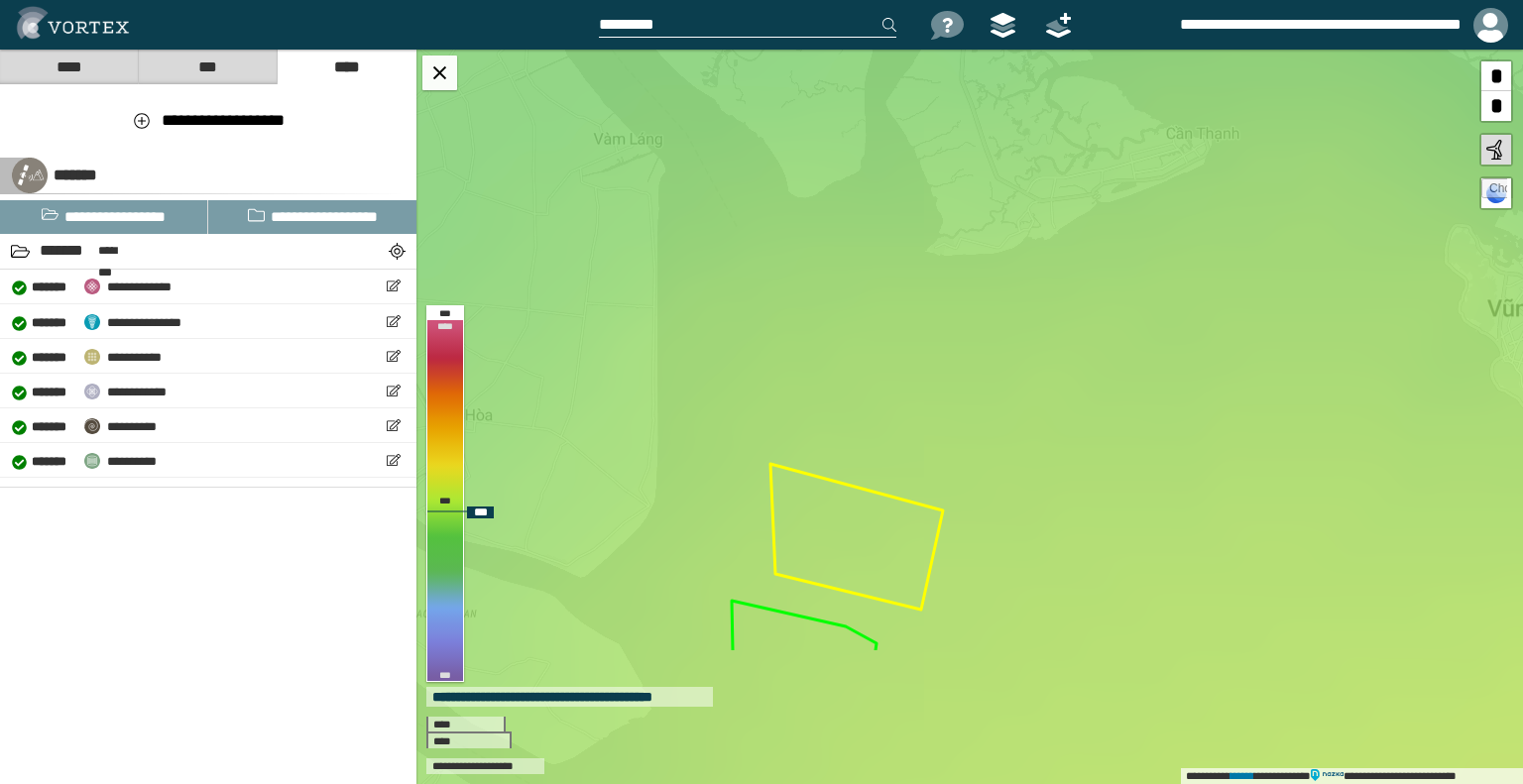drag, startPoint x: 992, startPoint y: 645, endPoint x: 1014, endPoint y: 438, distance: 208.1658 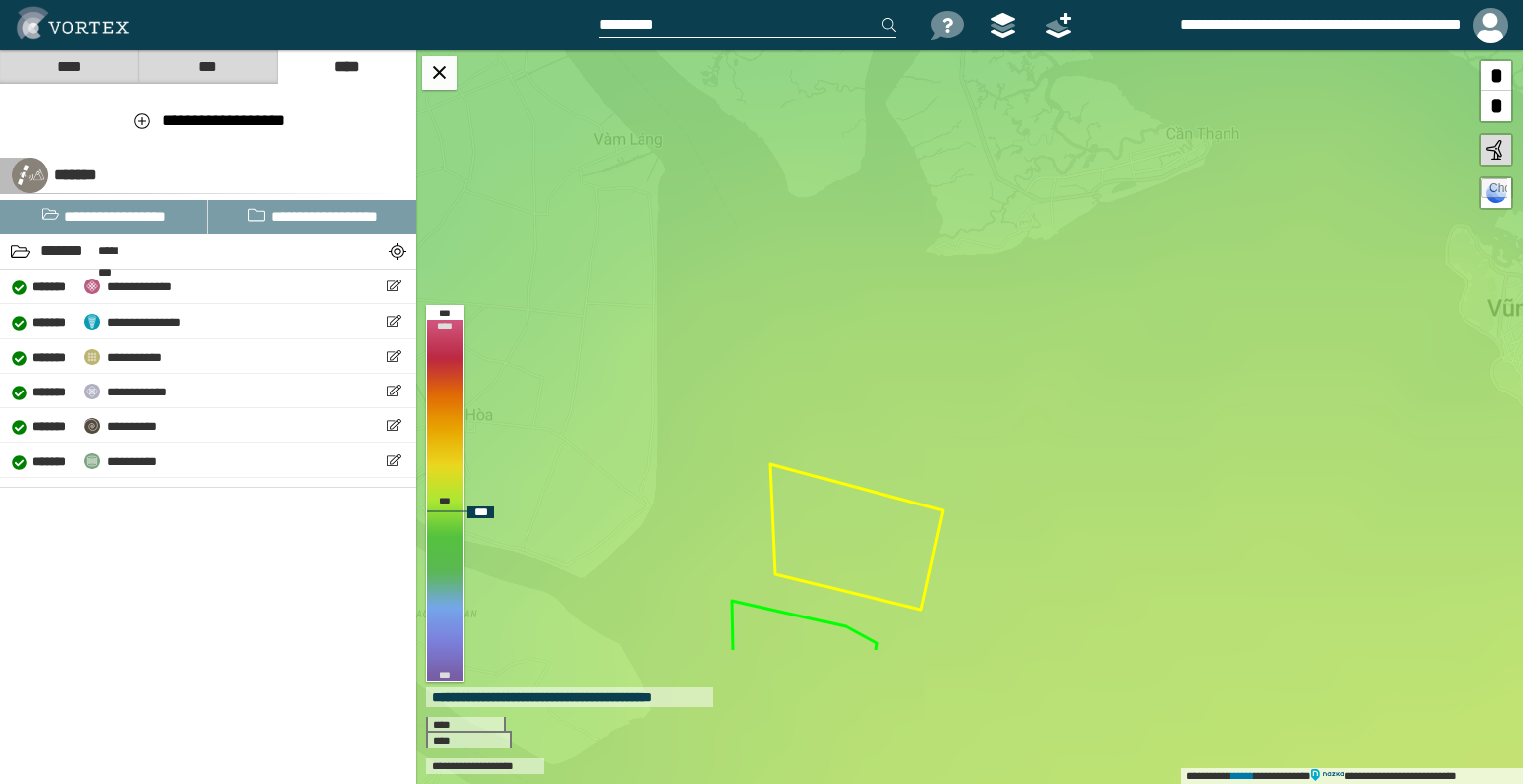 click on "**********" at bounding box center (970, 416) 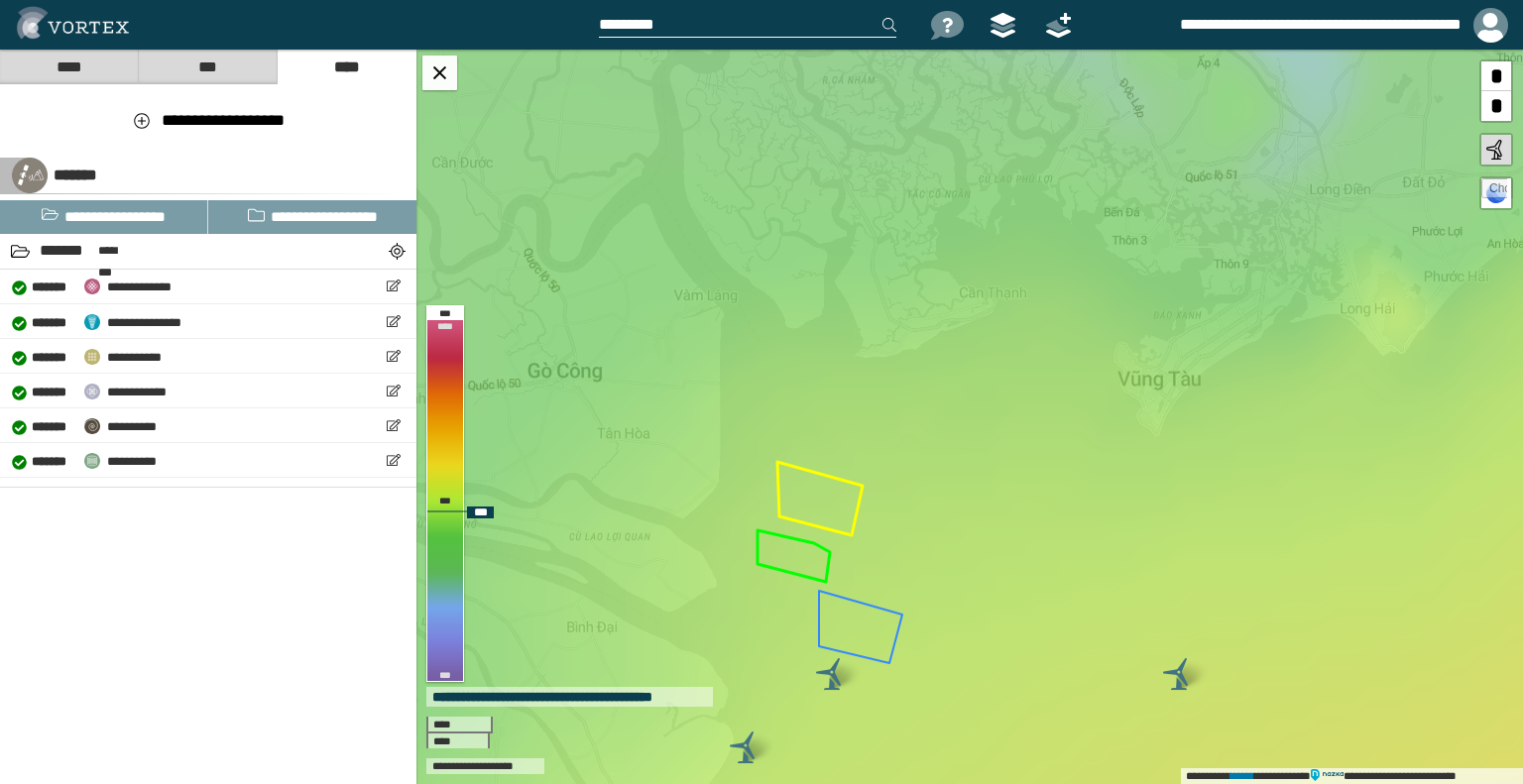 drag, startPoint x: 1046, startPoint y: 423, endPoint x: 1003, endPoint y: 434, distance: 44.38468 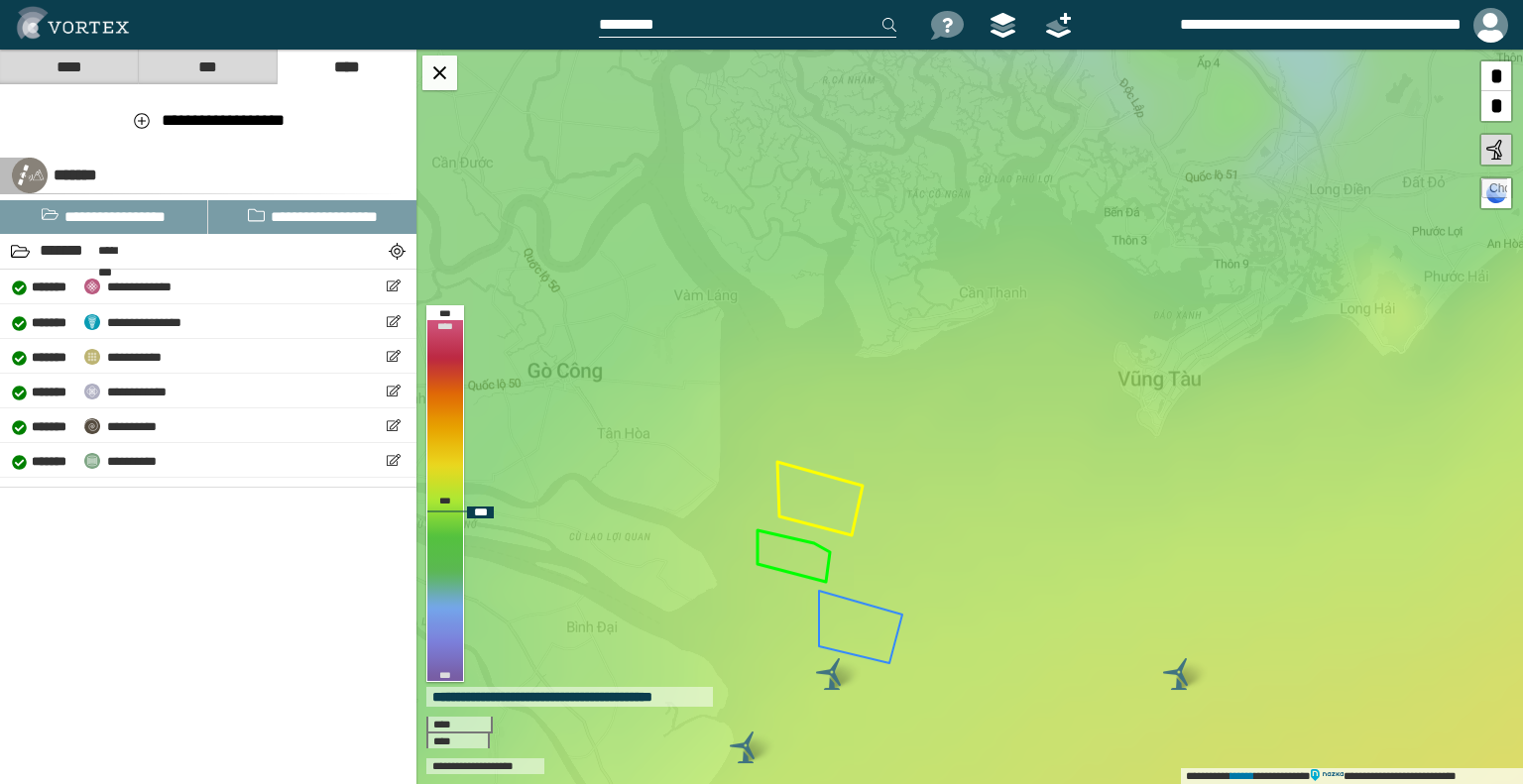 click on "**********" at bounding box center (970, 416) 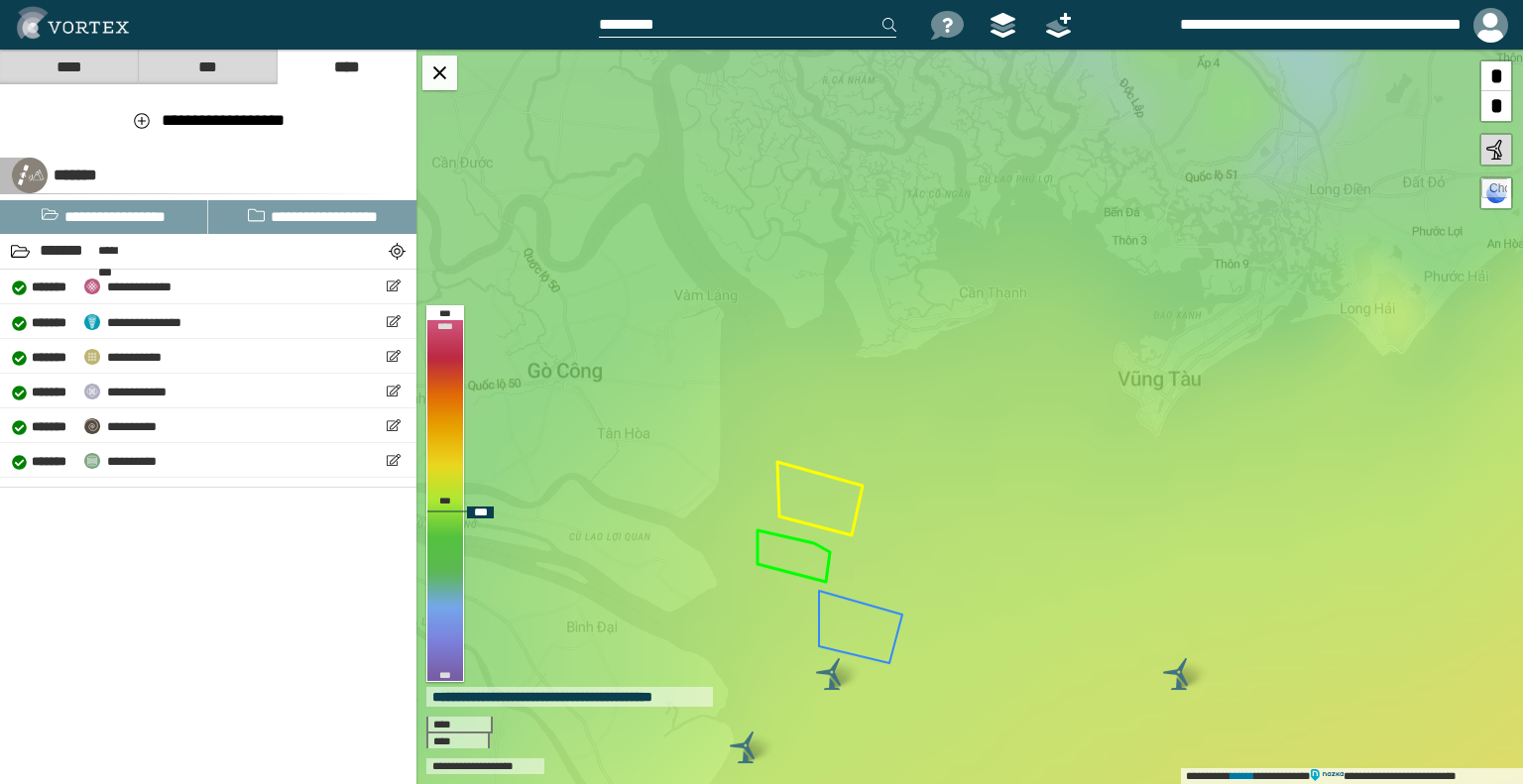 click on "**********" at bounding box center [970, 416] 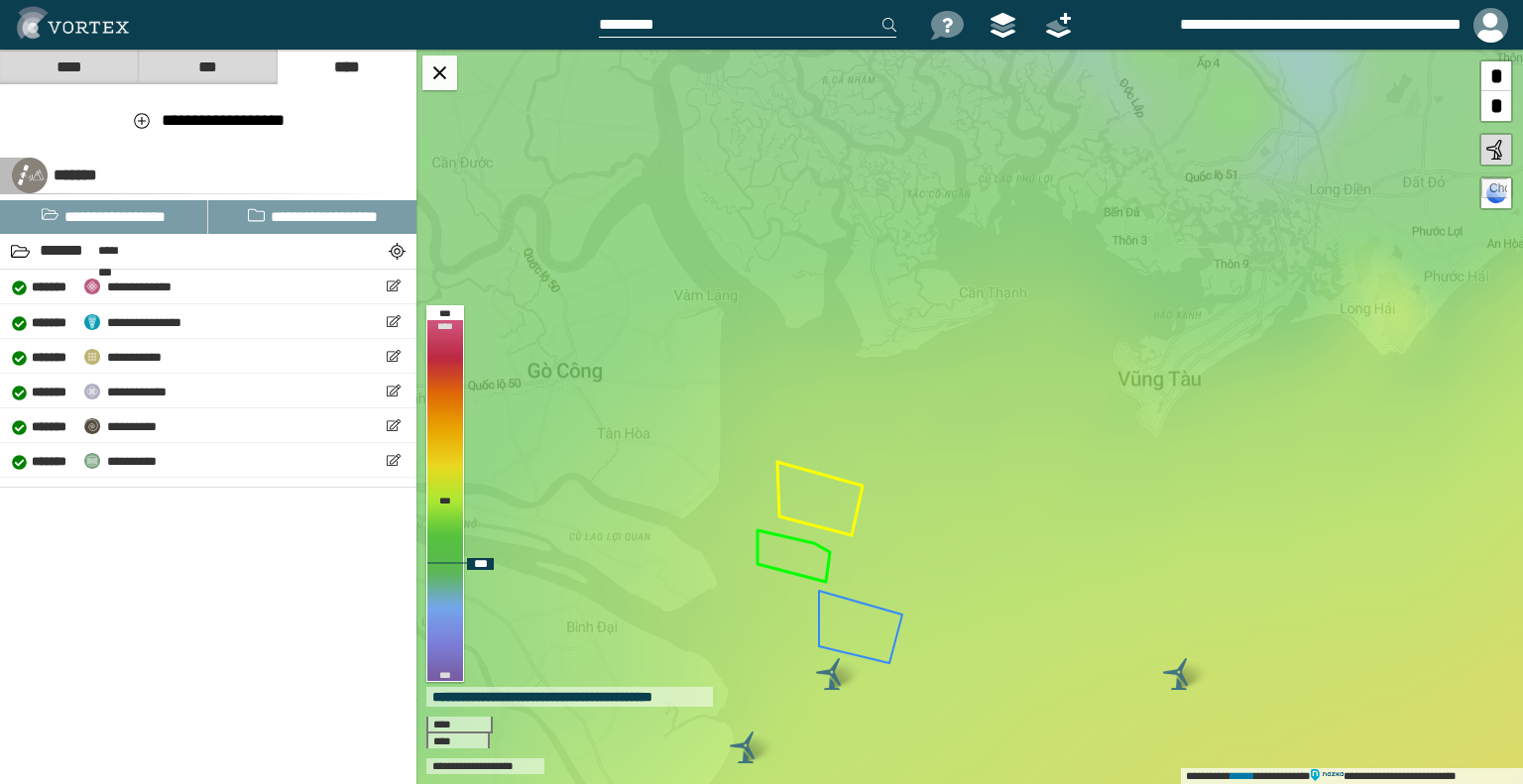 click on "*" at bounding box center [1496, 76] 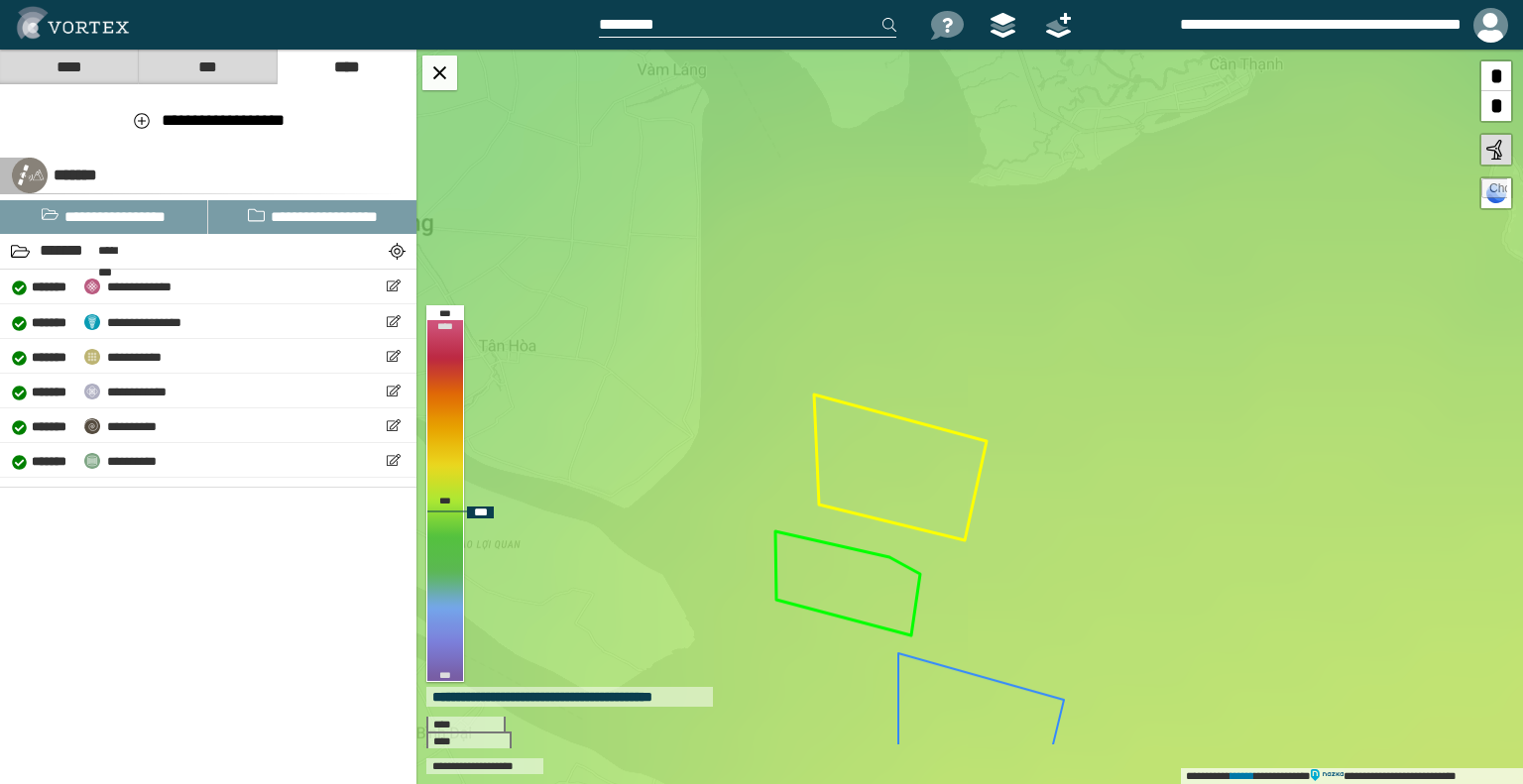 drag, startPoint x: 1066, startPoint y: 514, endPoint x: 1265, endPoint y: 392, distance: 233.42022 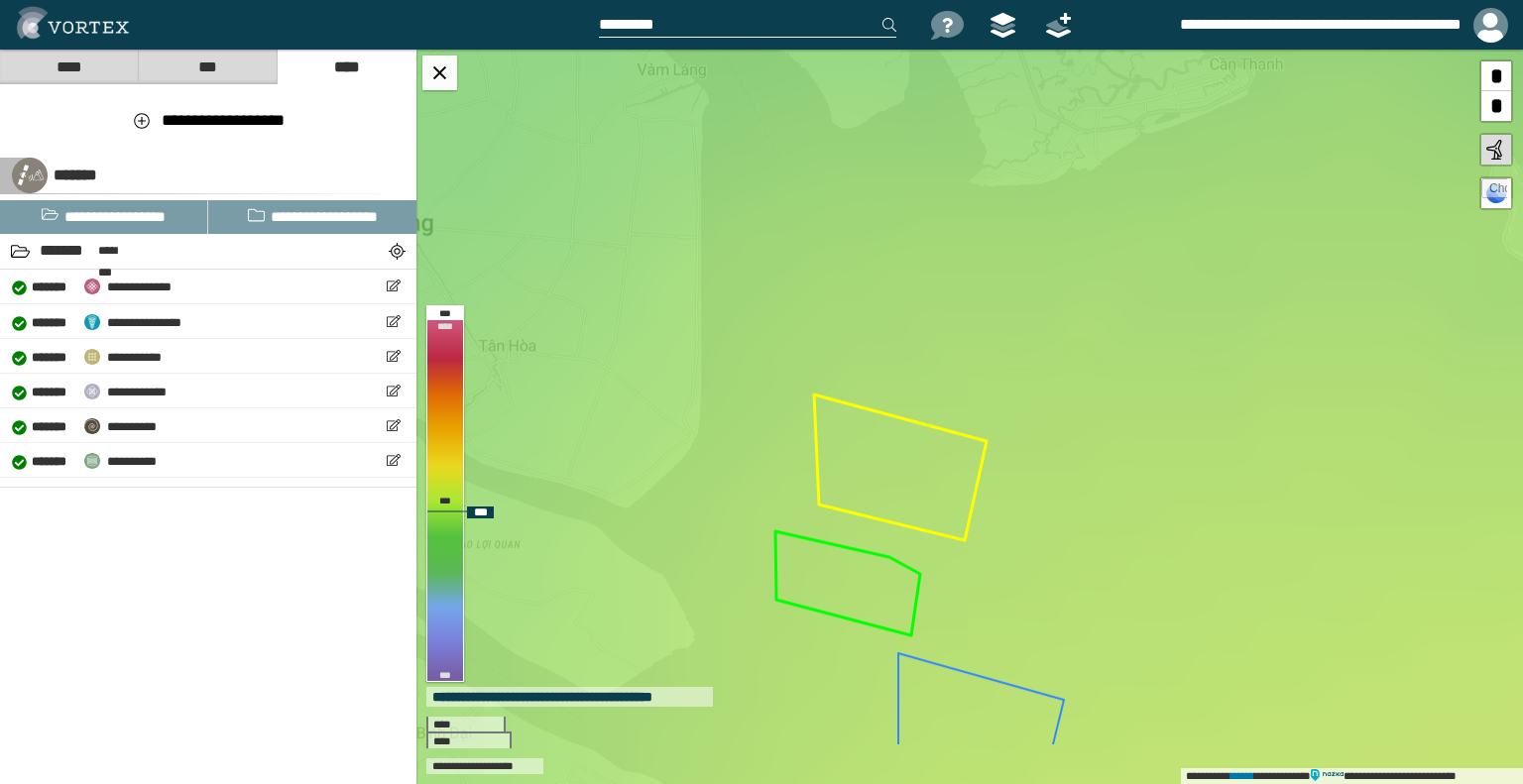 click on "**********" at bounding box center [970, 416] 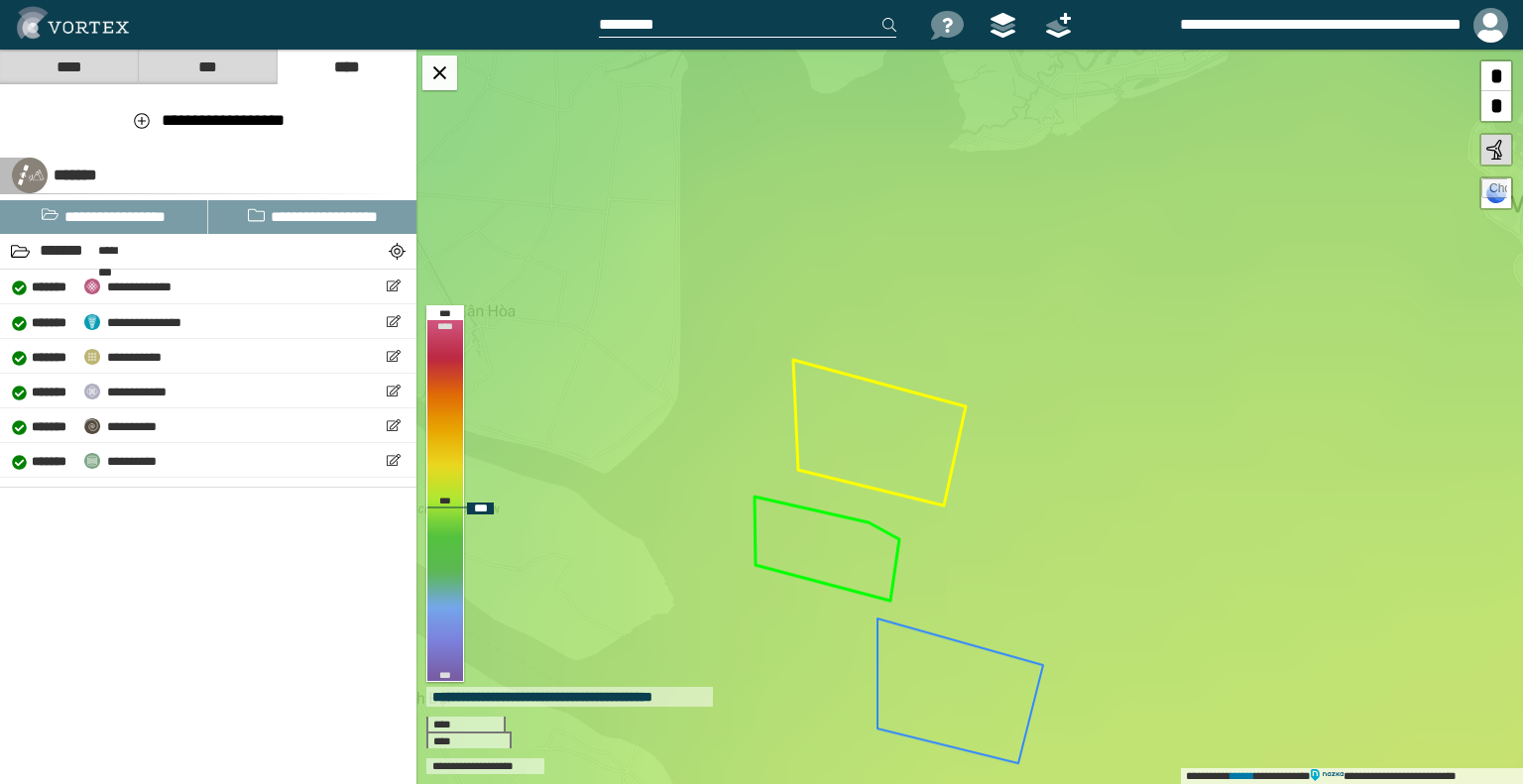 click on "**********" at bounding box center [970, 416] 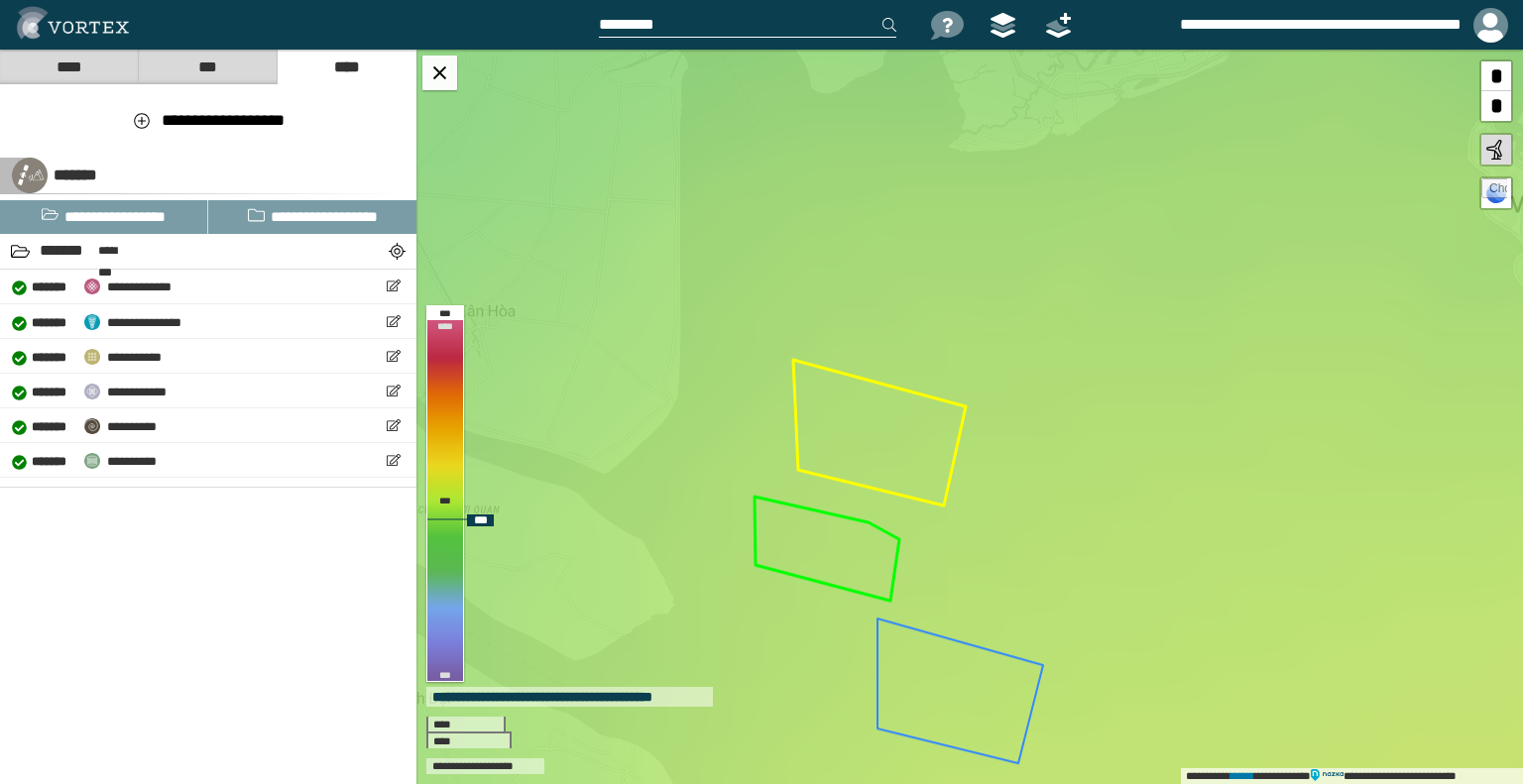 click on "**********" at bounding box center (970, 416) 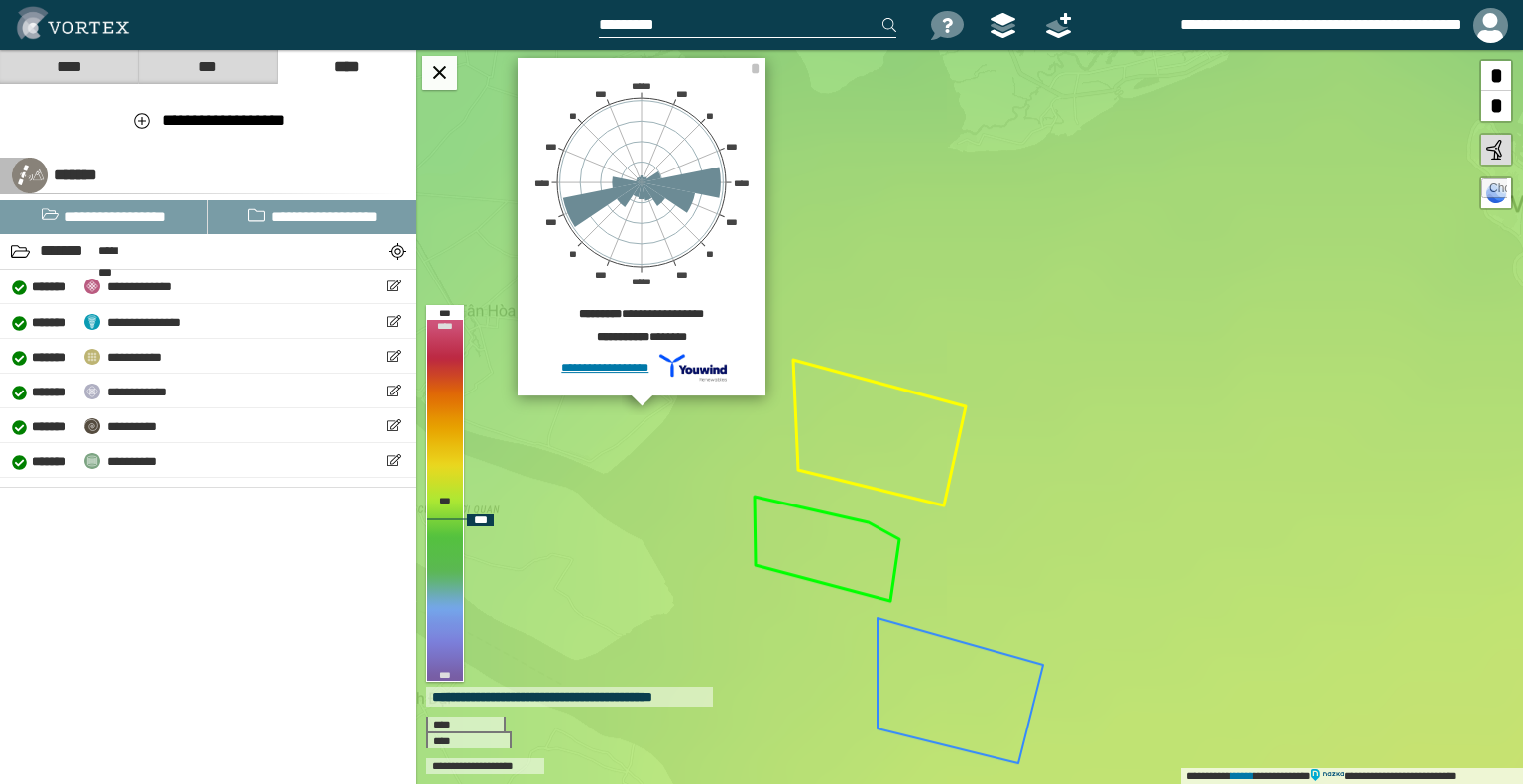 click on "**********" at bounding box center [970, 416] 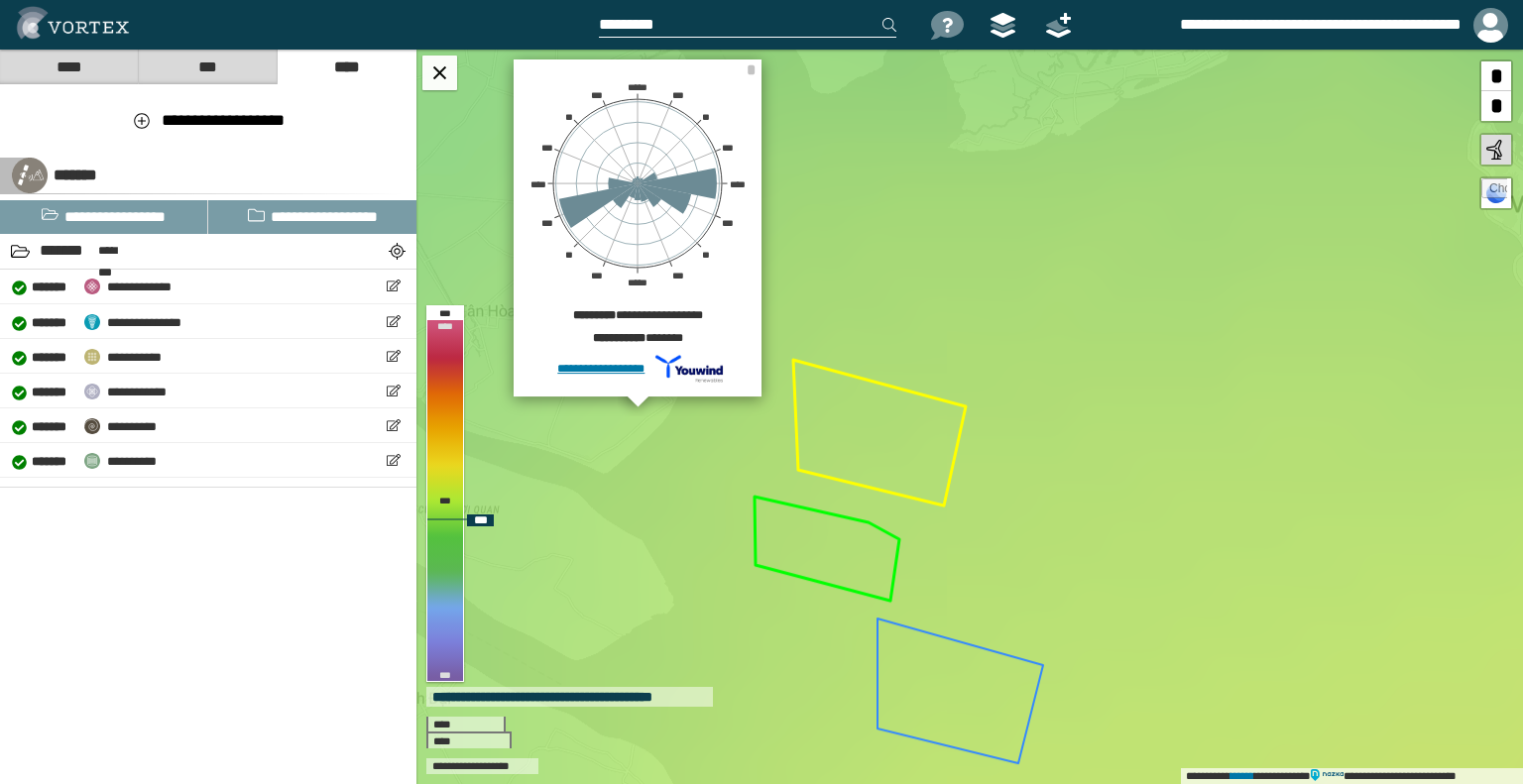click on "**********" at bounding box center (970, 416) 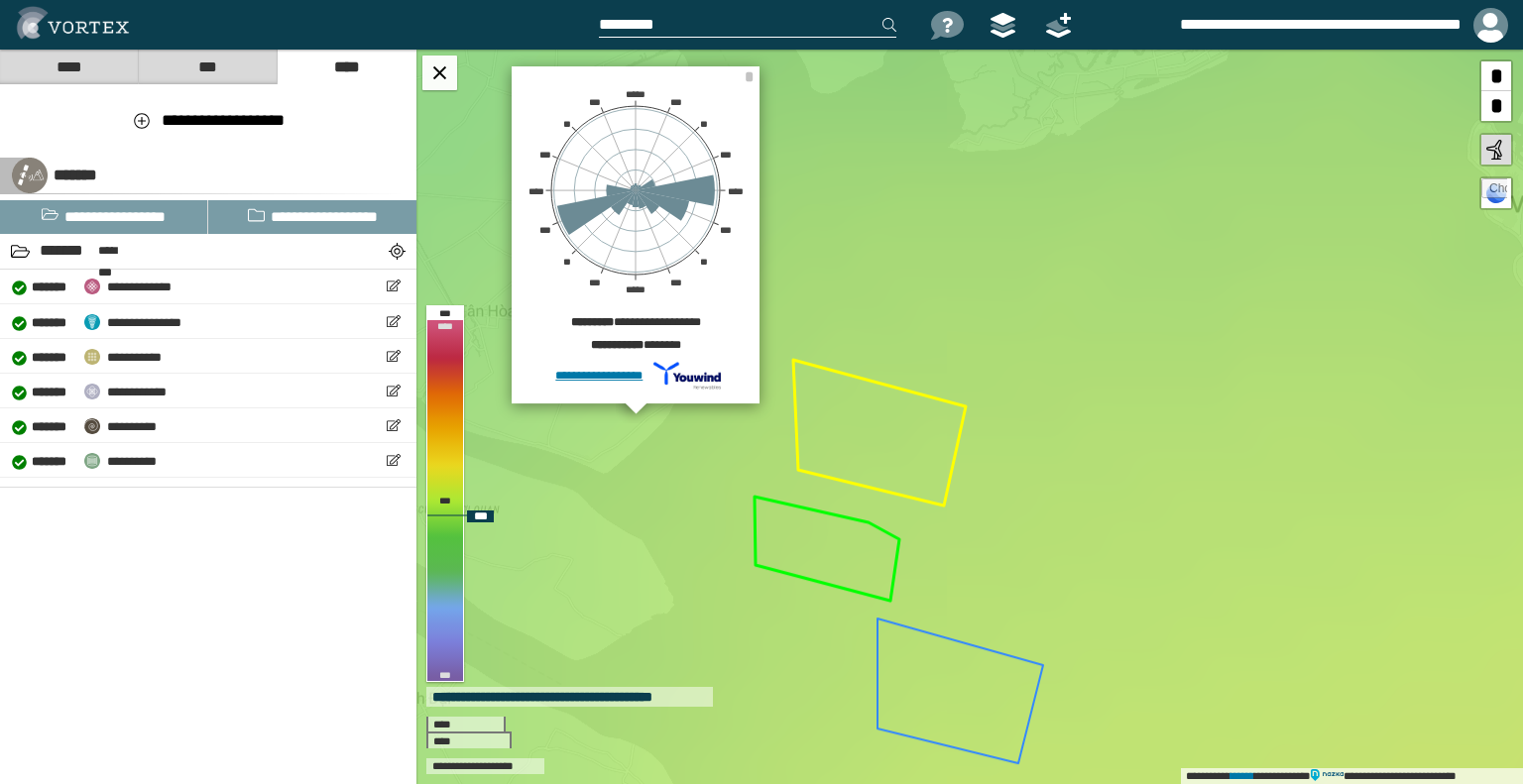 click on "**********" at bounding box center [970, 416] 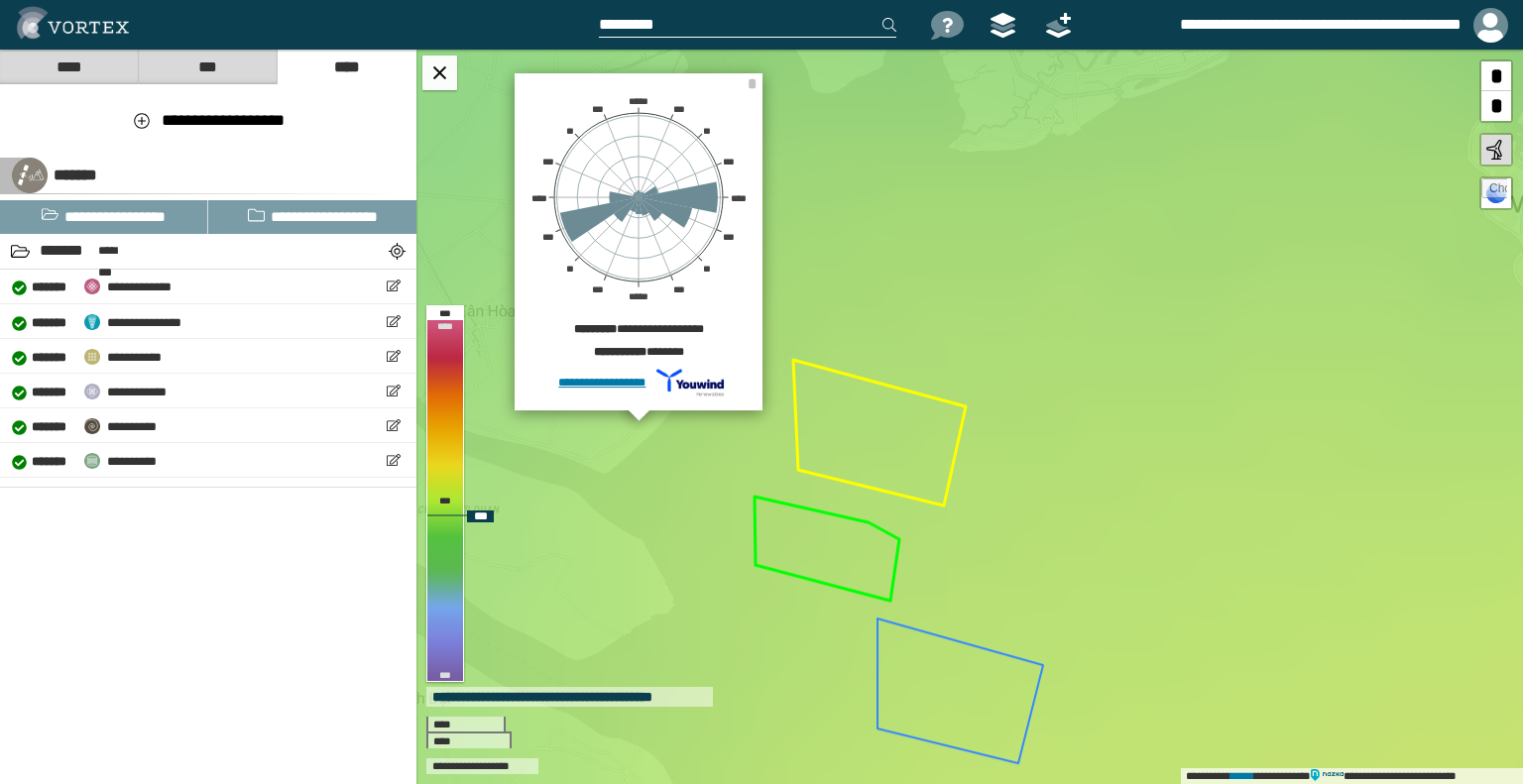 click on "**********" at bounding box center [970, 416] 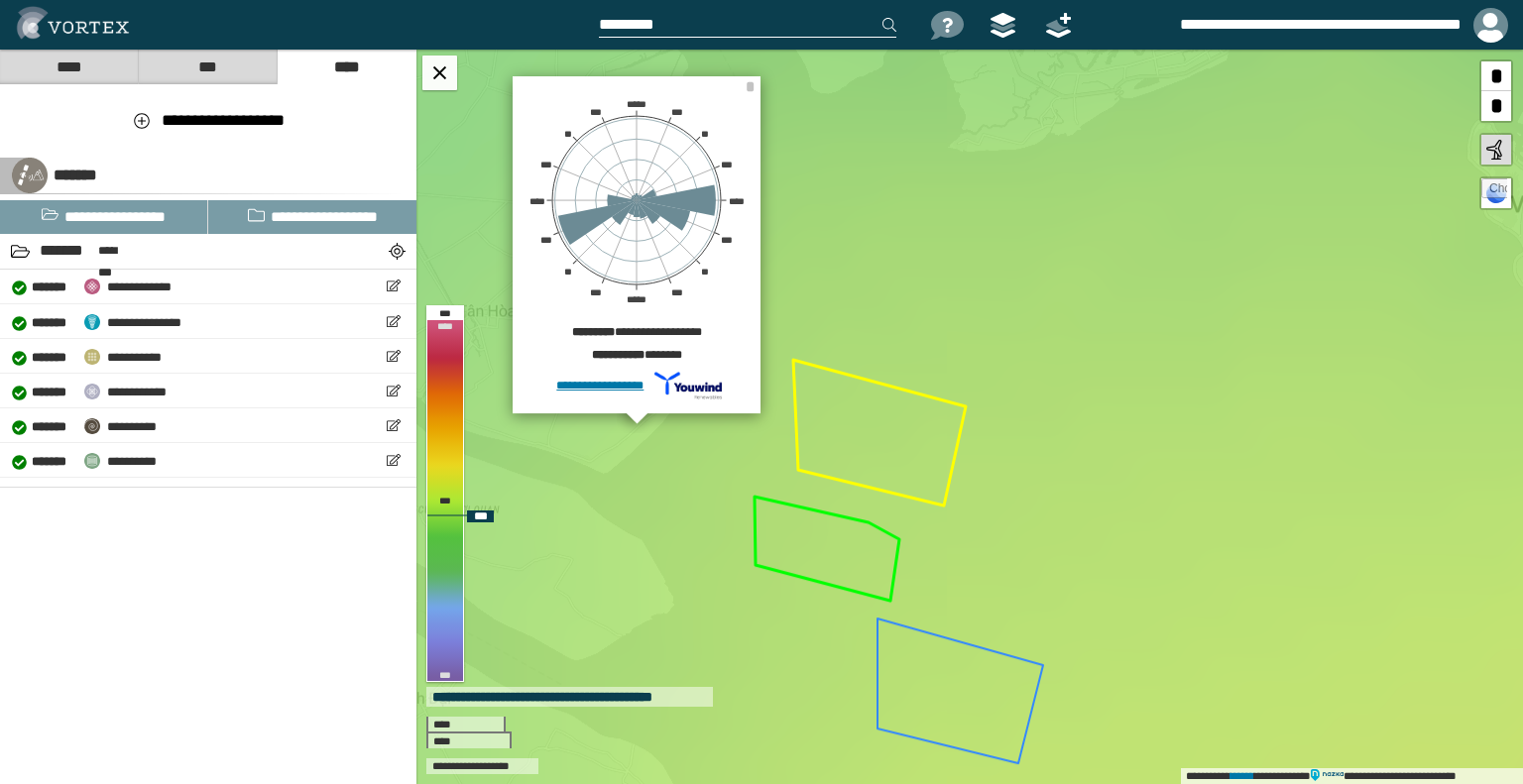 click on "**********" at bounding box center [970, 416] 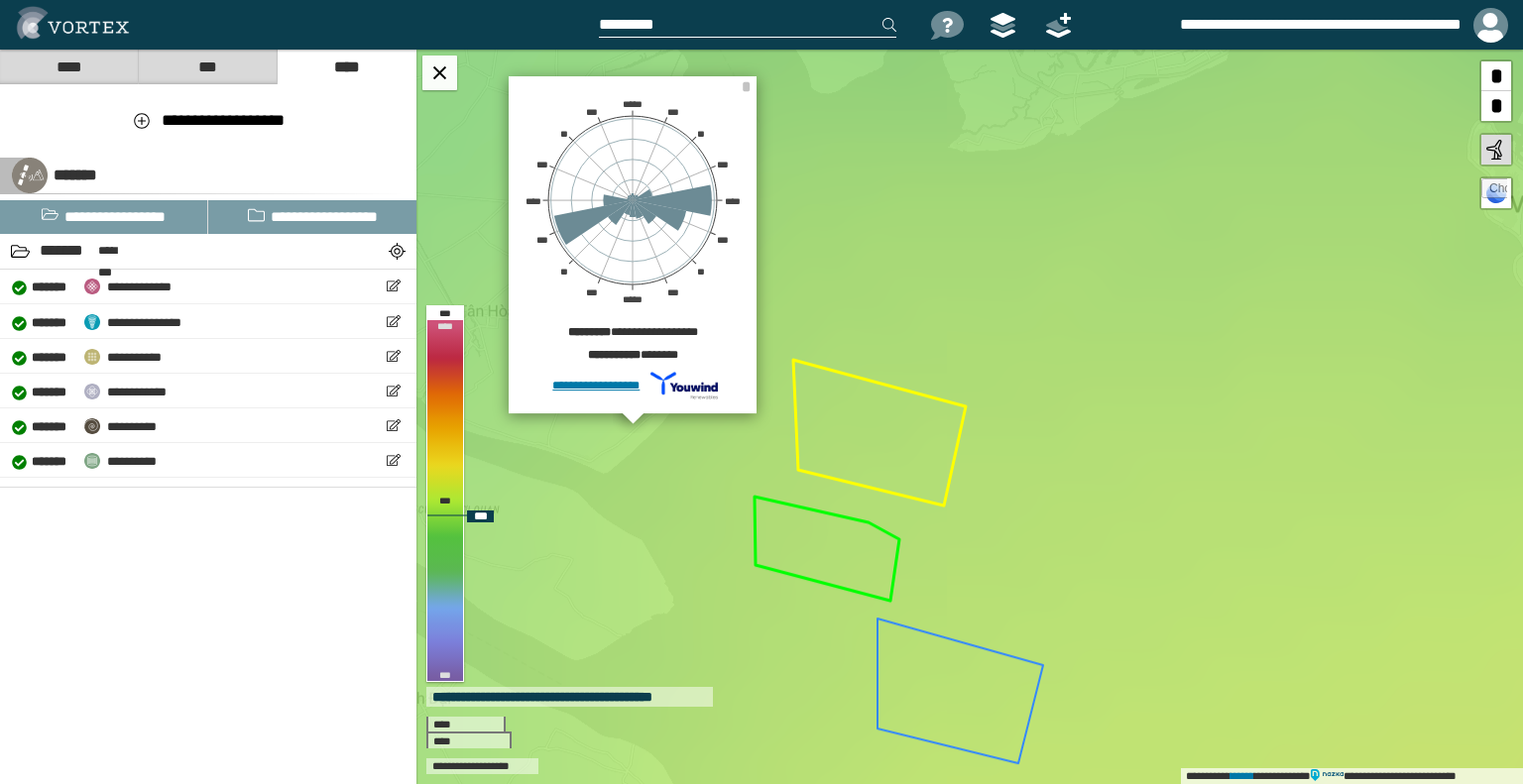 click on "**********" at bounding box center [970, 416] 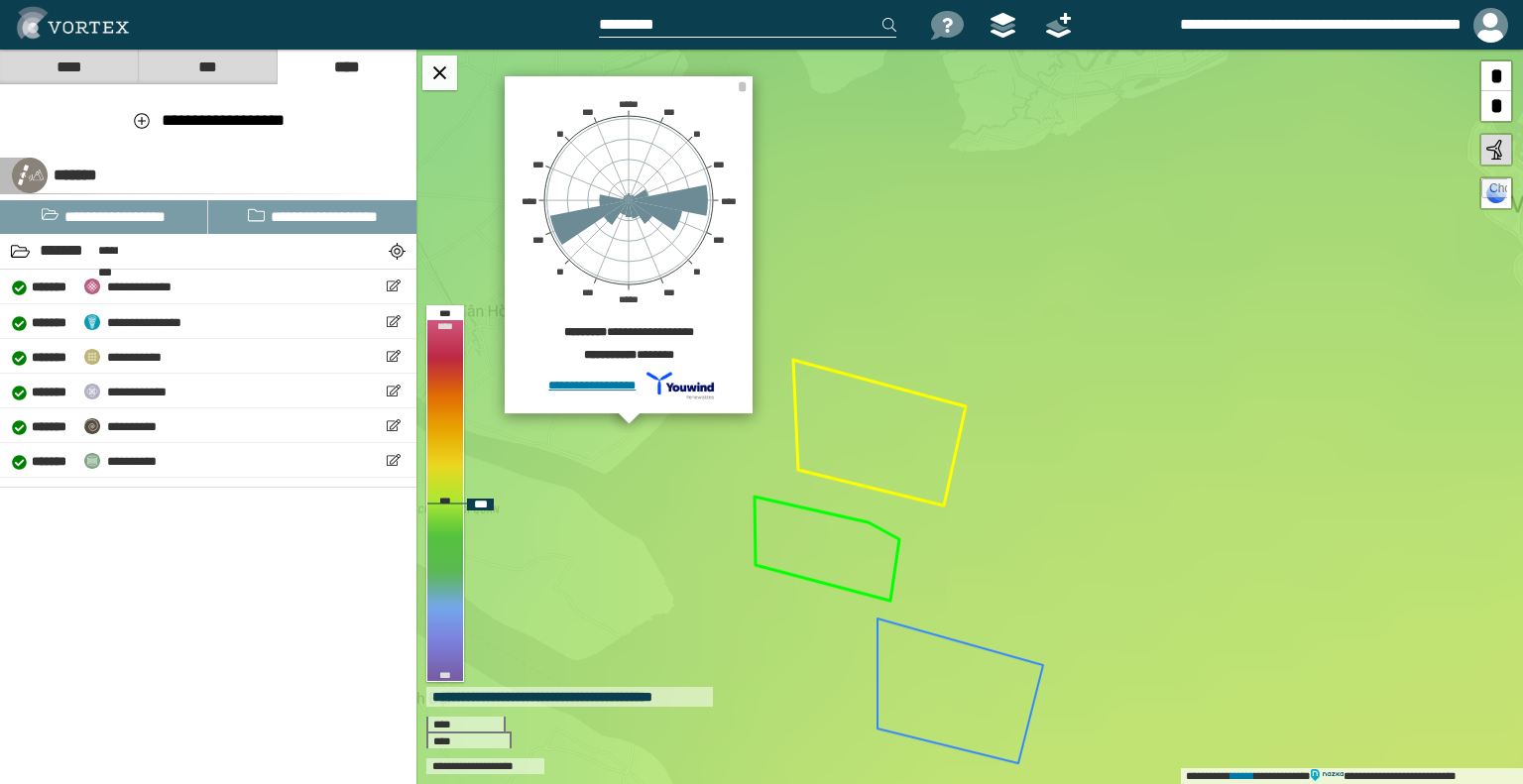 click on "**********" at bounding box center (970, 416) 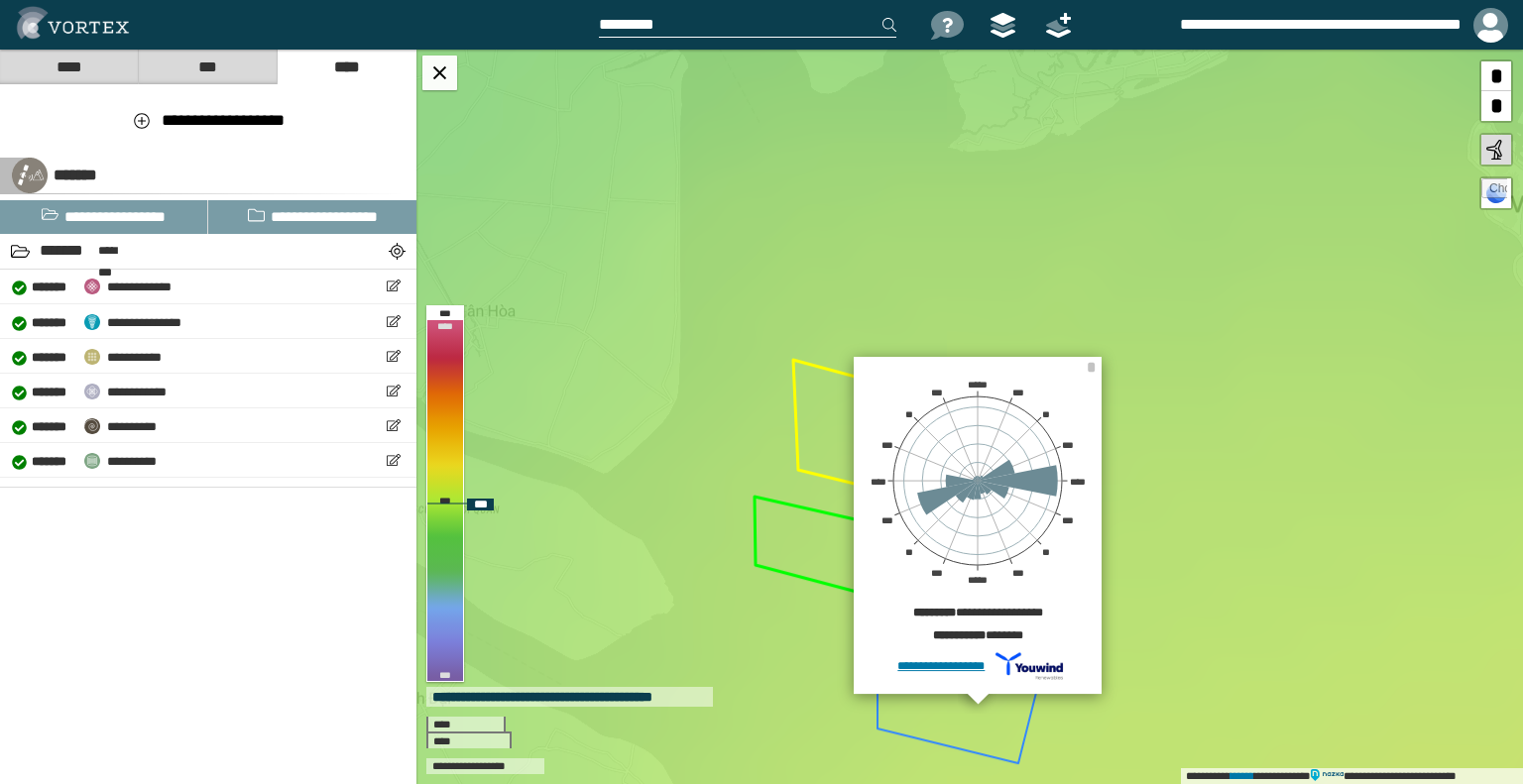 click on "**********" at bounding box center [970, 416] 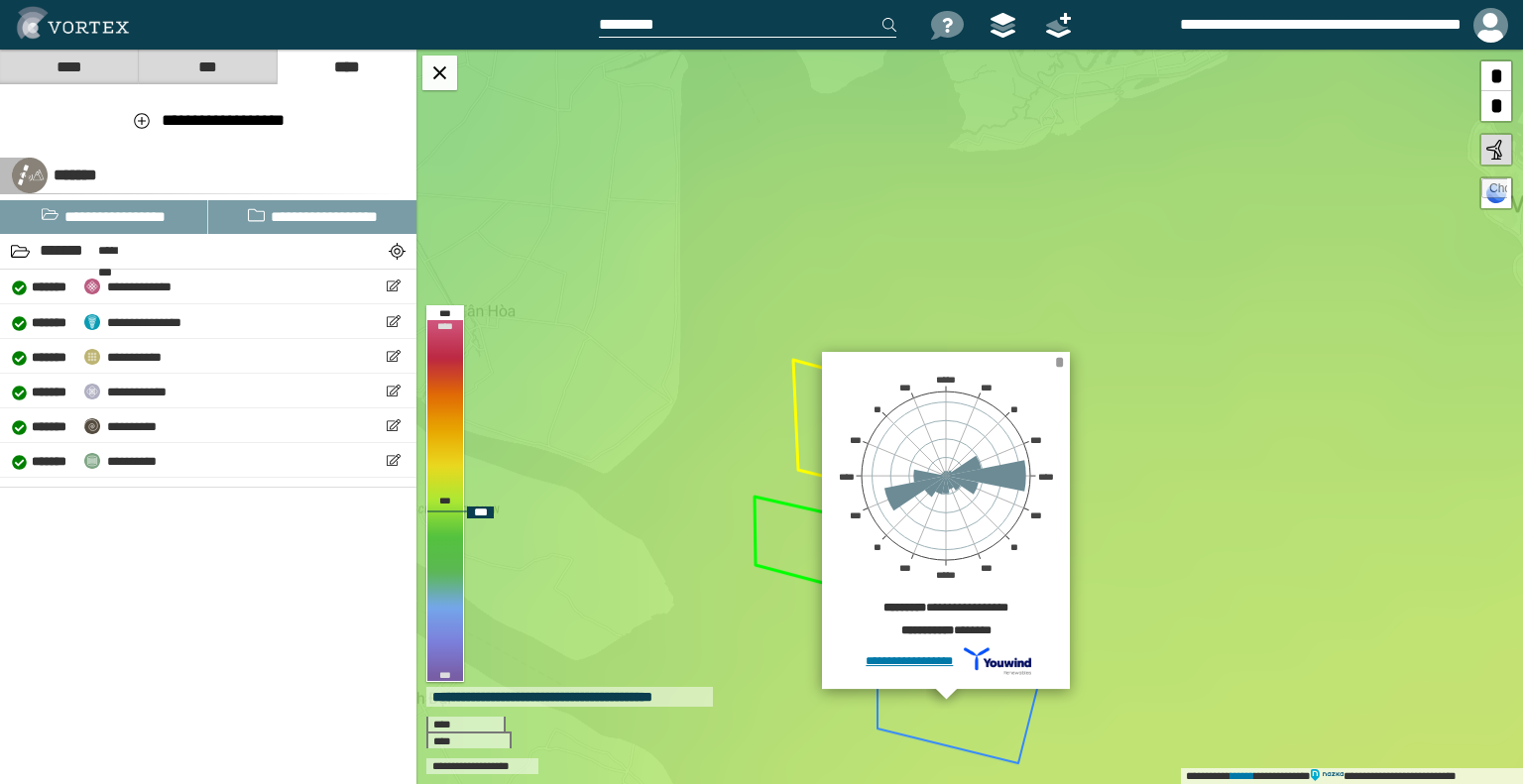 click on "*" at bounding box center [1059, 362] 